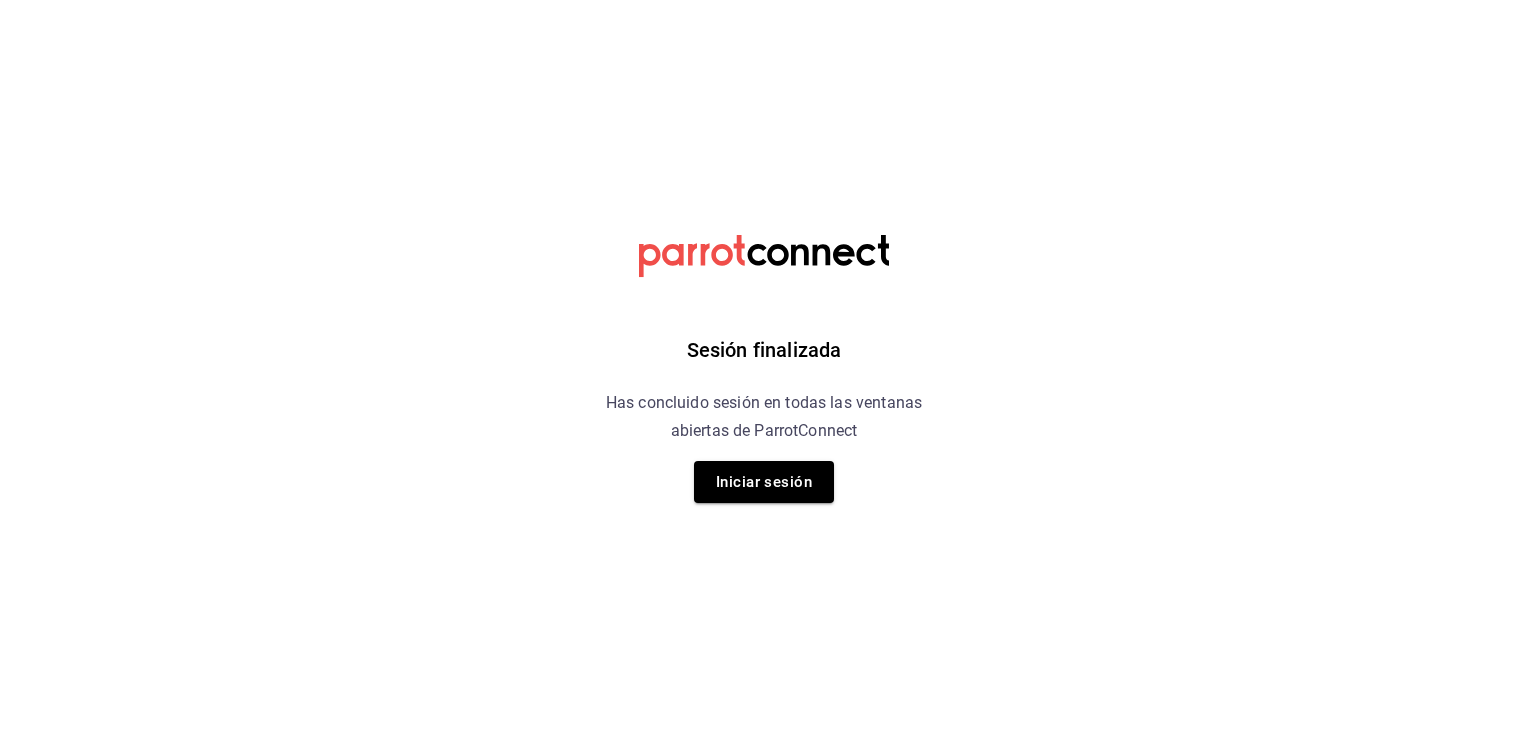 scroll, scrollTop: 0, scrollLeft: 0, axis: both 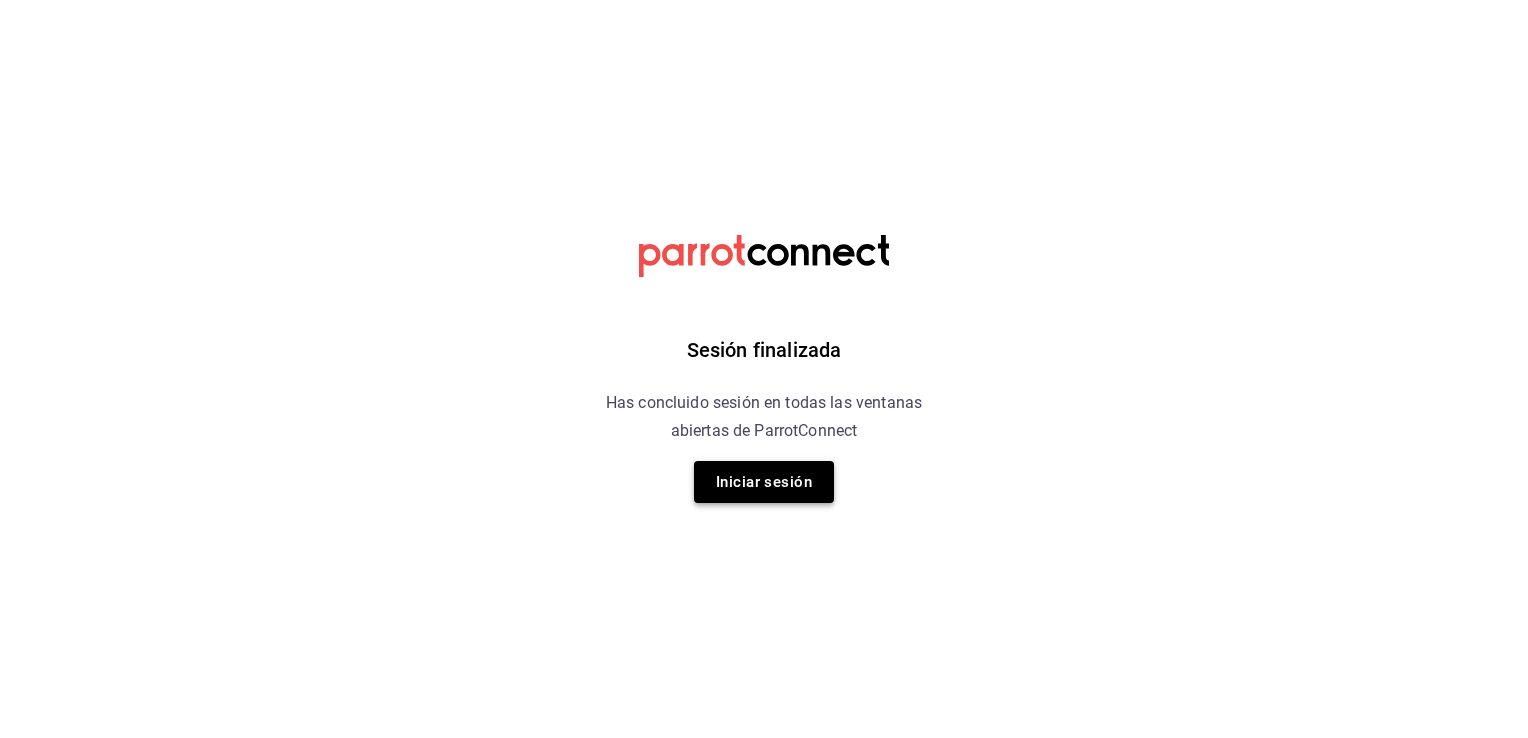 click on "Iniciar sesión" at bounding box center [764, 482] 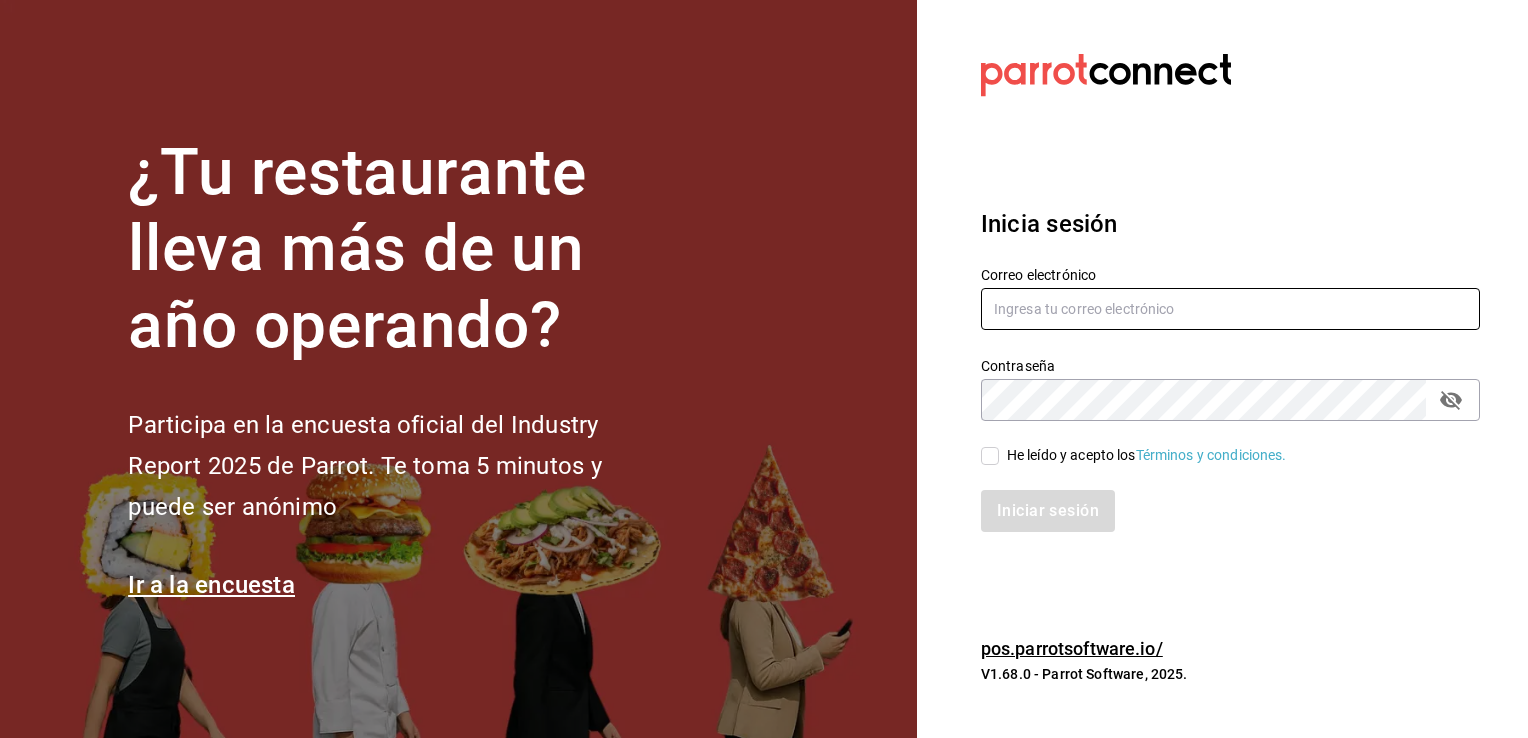 type on "cuerno.cdmx@[EMAIL]" 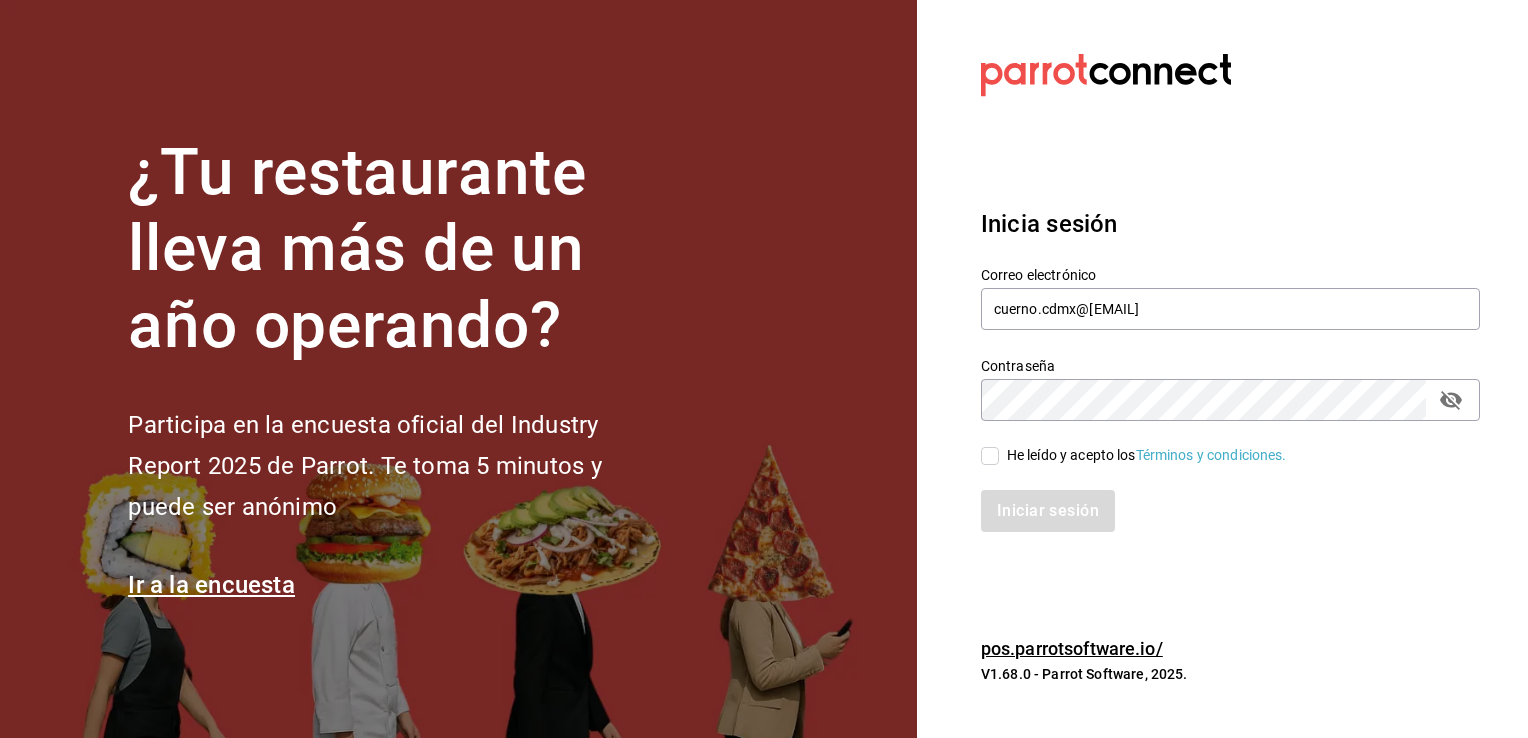 click on "He leído y acepto los  Términos y condiciones." at bounding box center [990, 456] 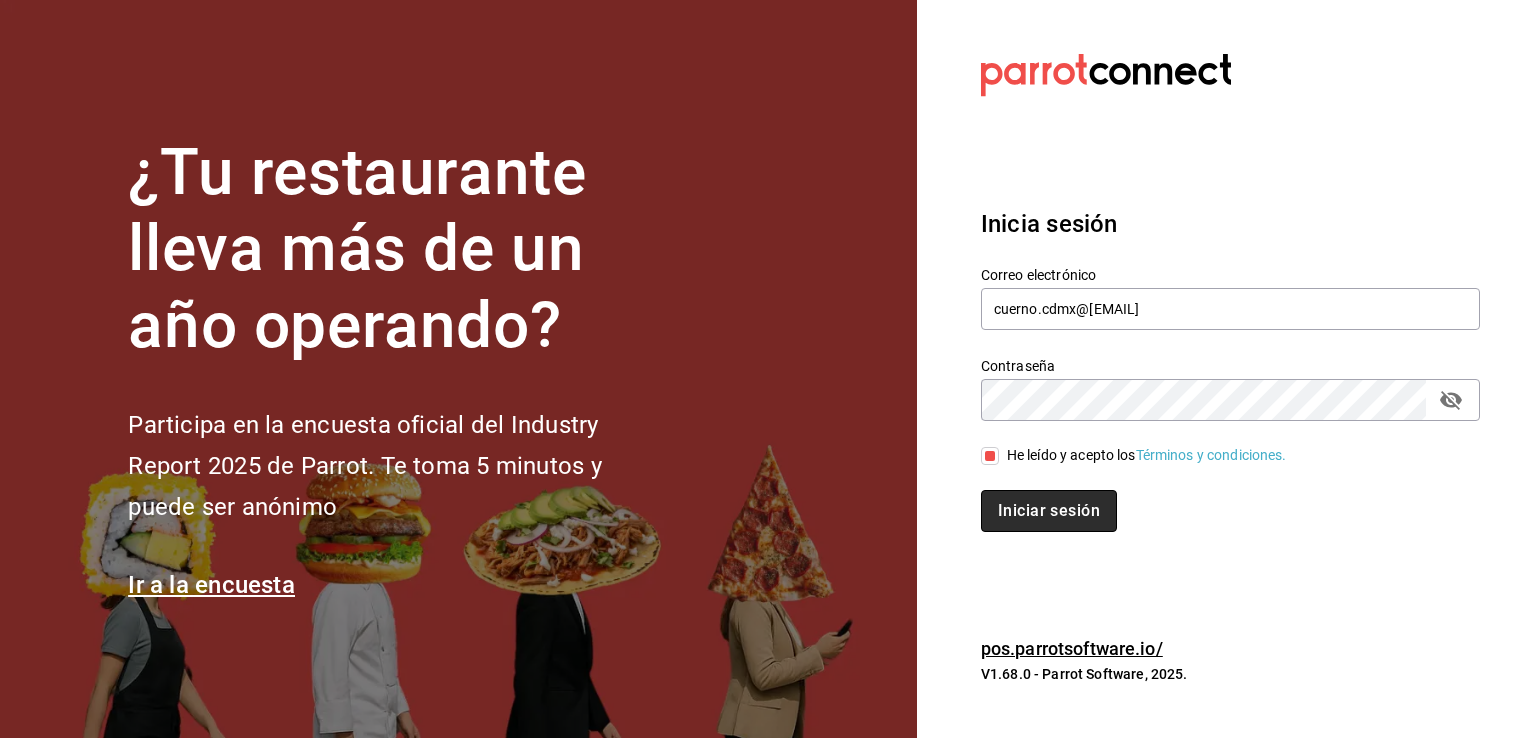 click on "Iniciar sesión" at bounding box center [1049, 511] 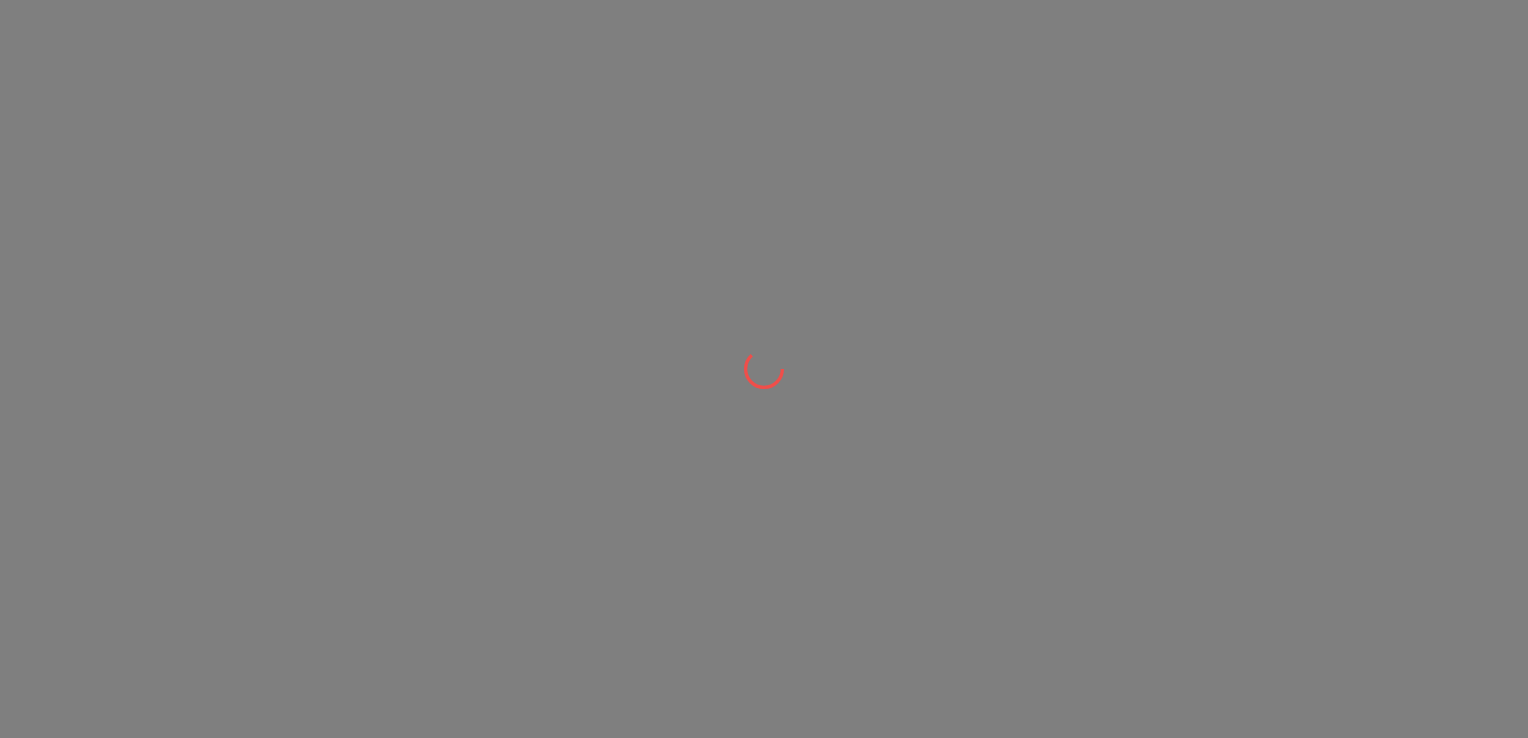 scroll, scrollTop: 0, scrollLeft: 0, axis: both 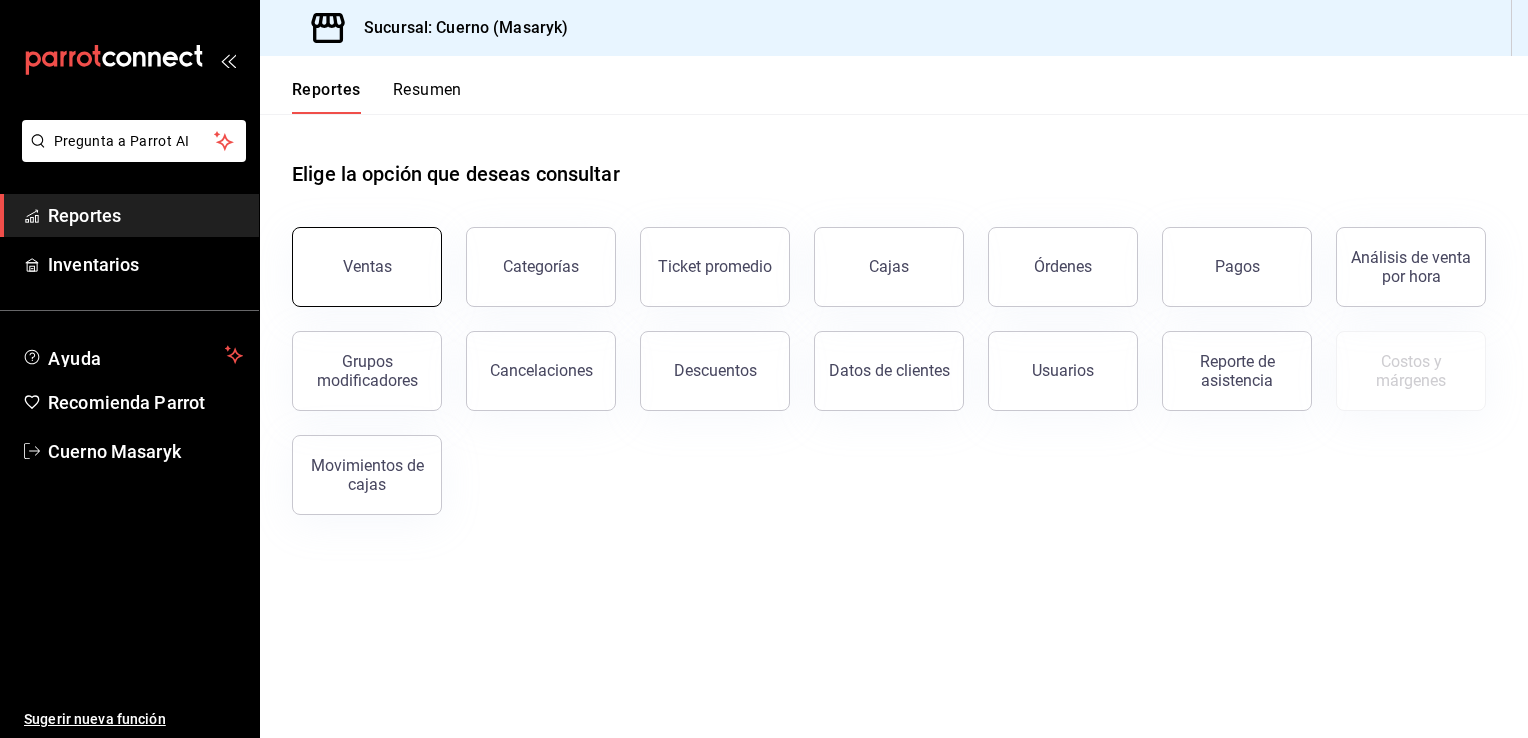 click on "Ventas" at bounding box center [367, 267] 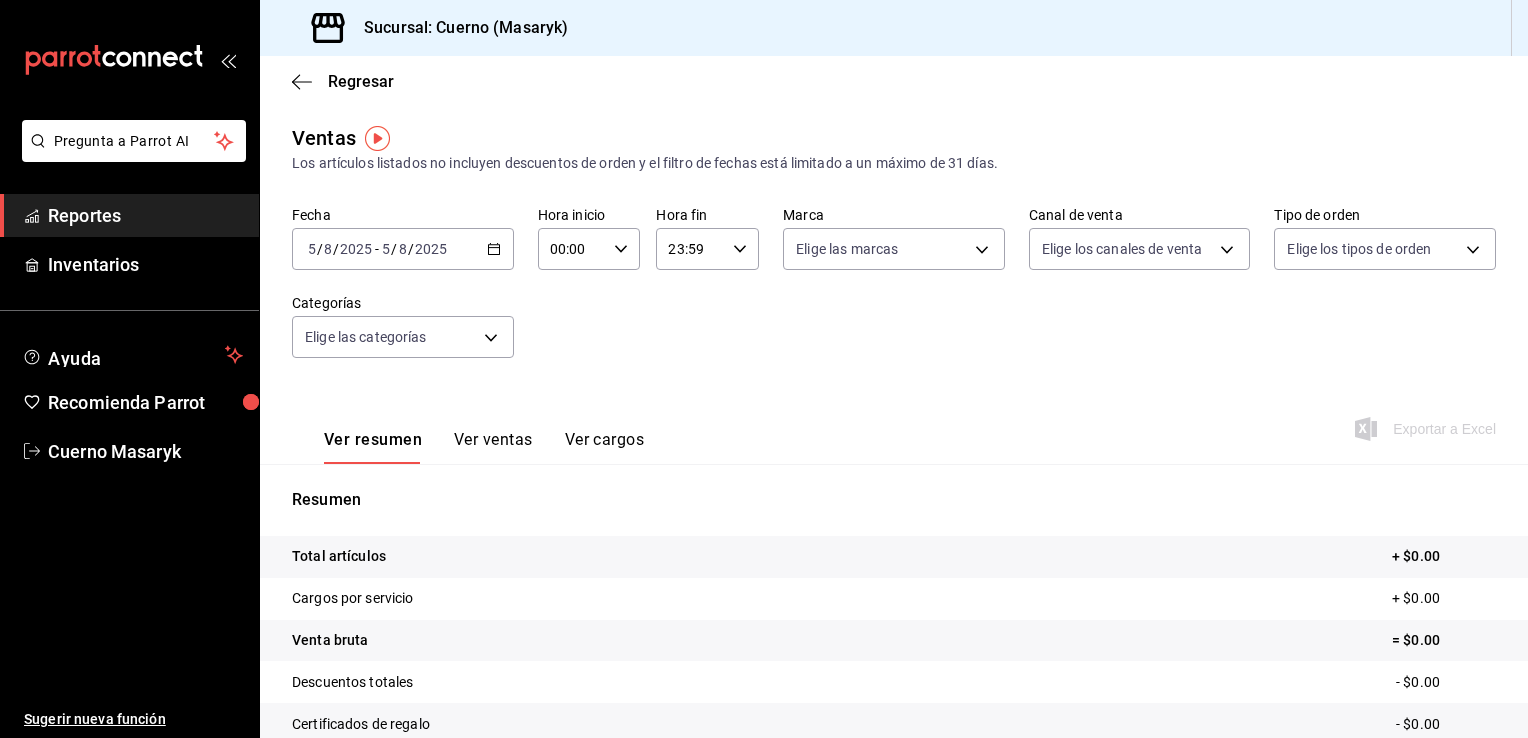 click 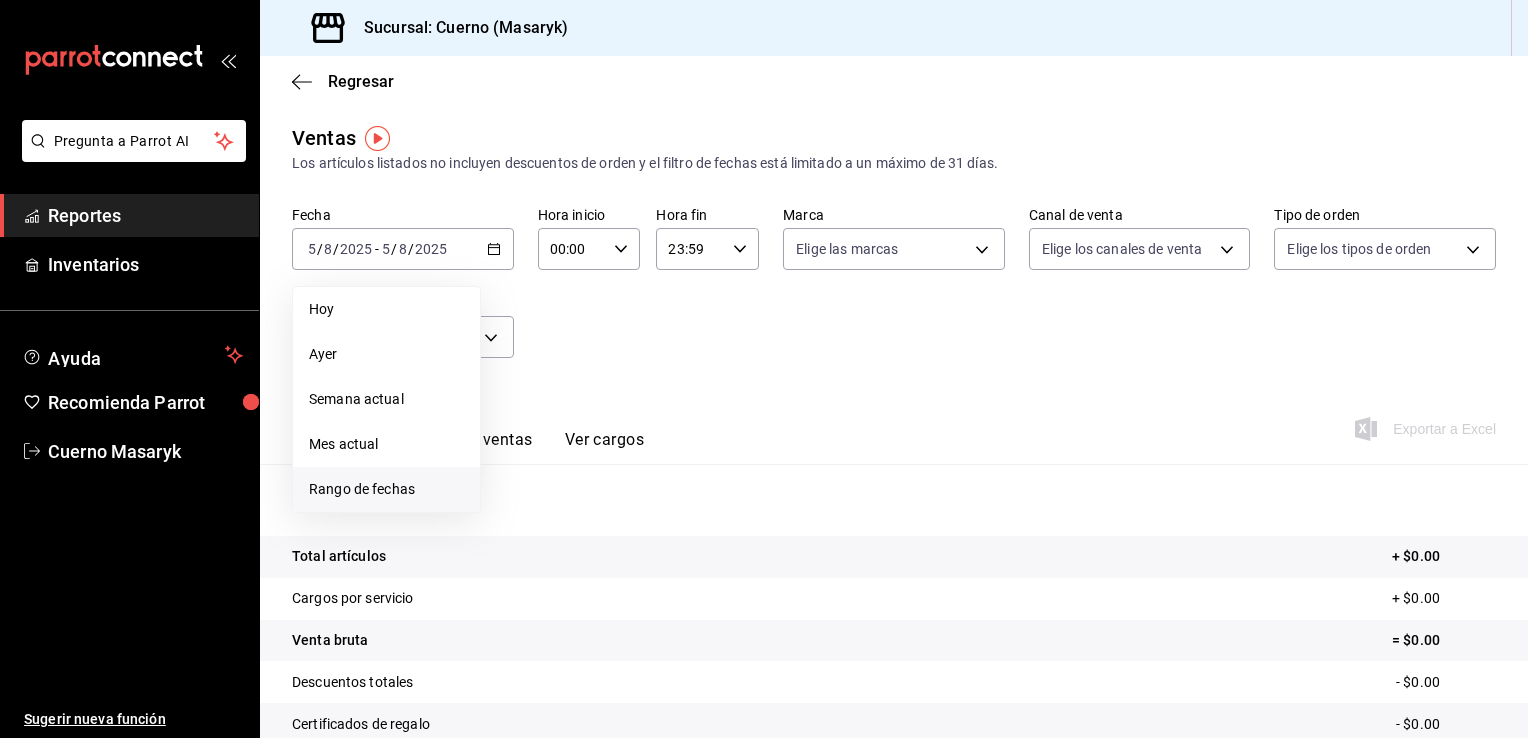 click on "Rango de fechas" at bounding box center [386, 489] 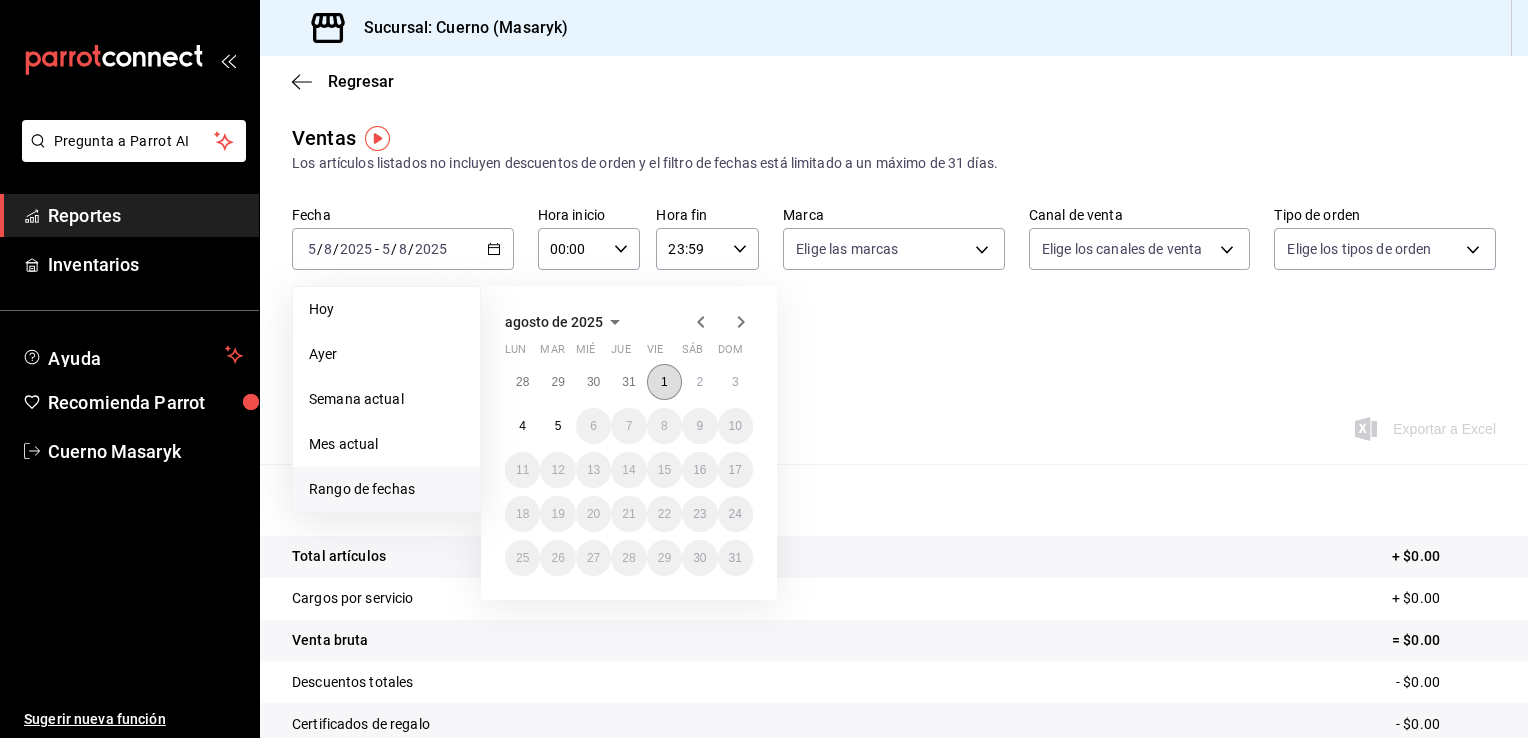 click on "1" at bounding box center (664, 382) 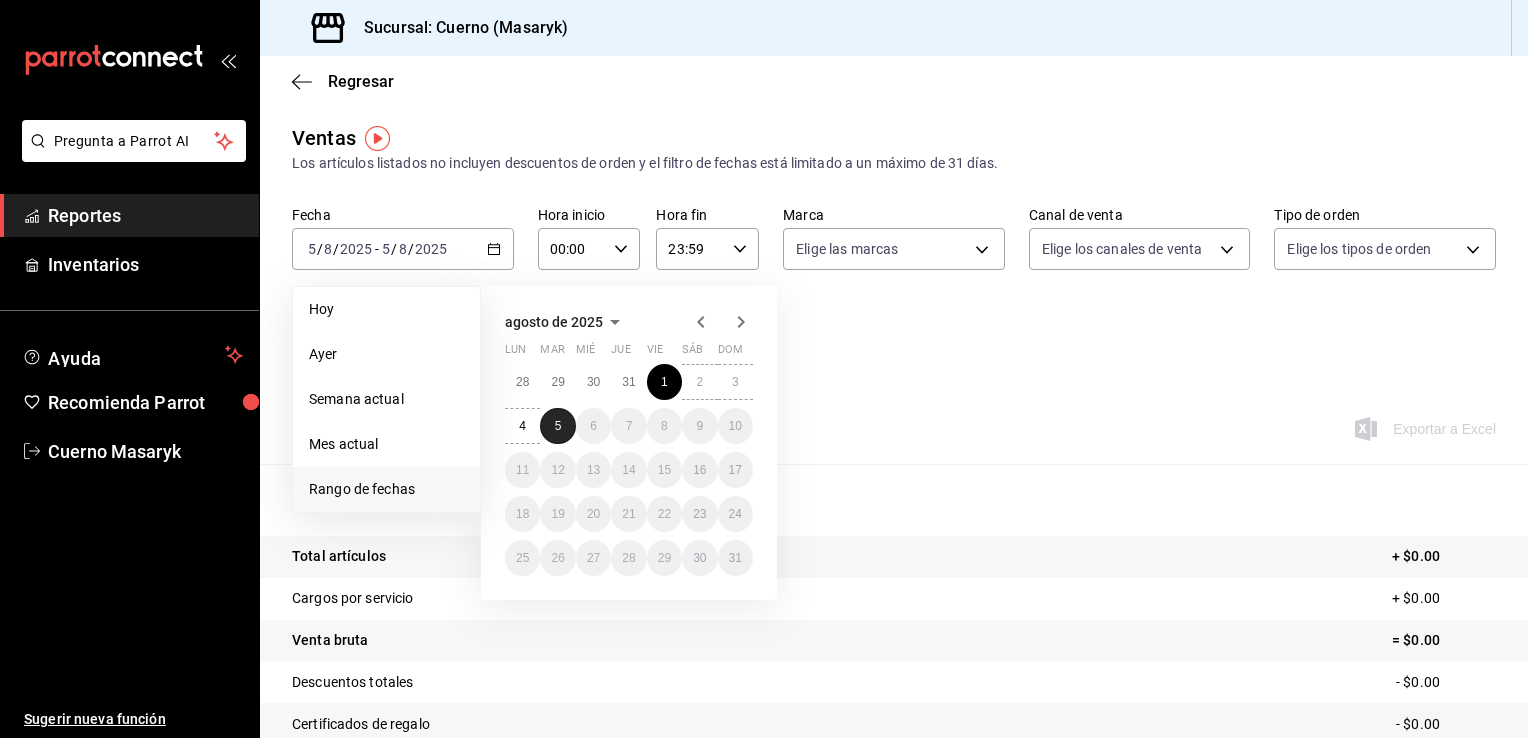 click on "5" at bounding box center [557, 426] 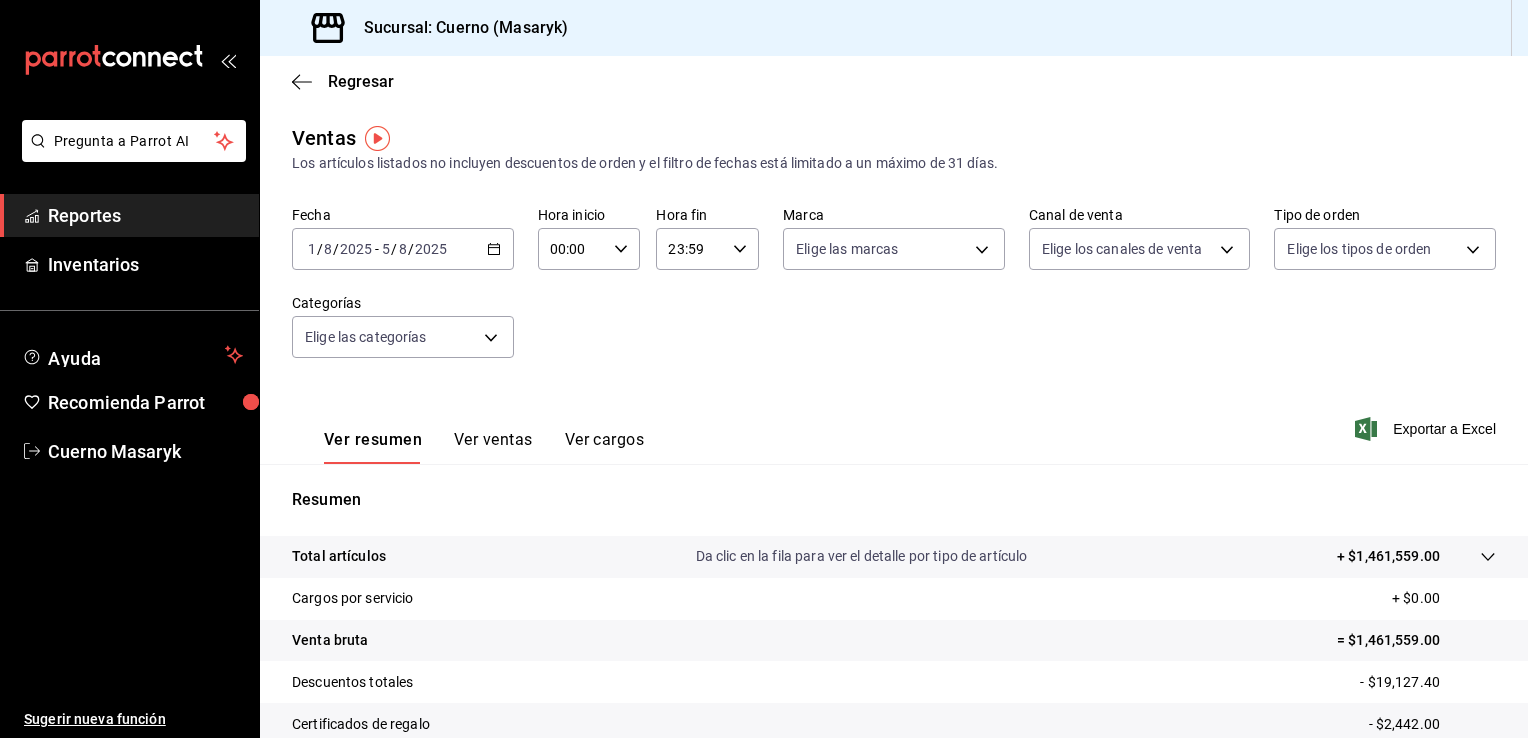 click on "00:00 Hora inicio" at bounding box center (589, 249) 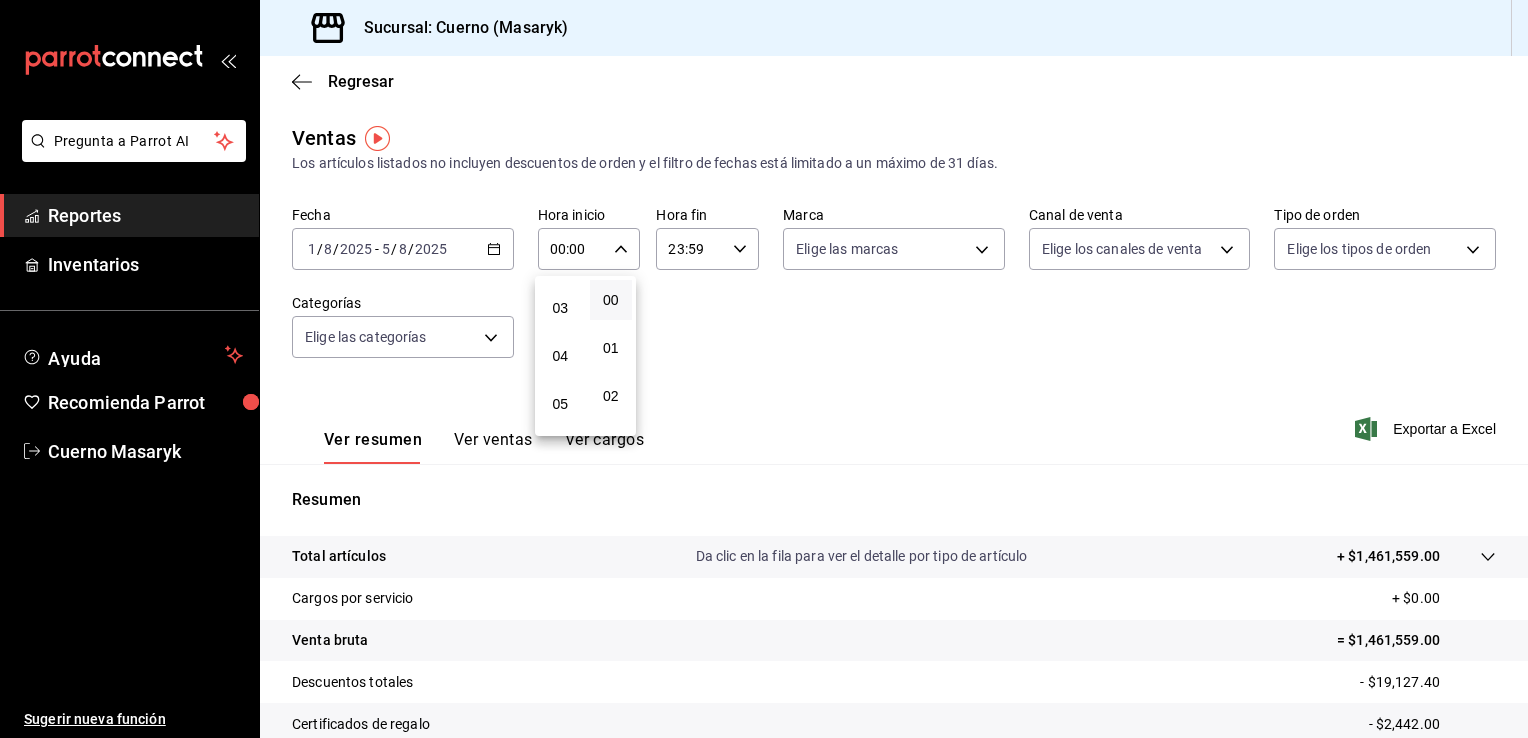 scroll, scrollTop: 152, scrollLeft: 0, axis: vertical 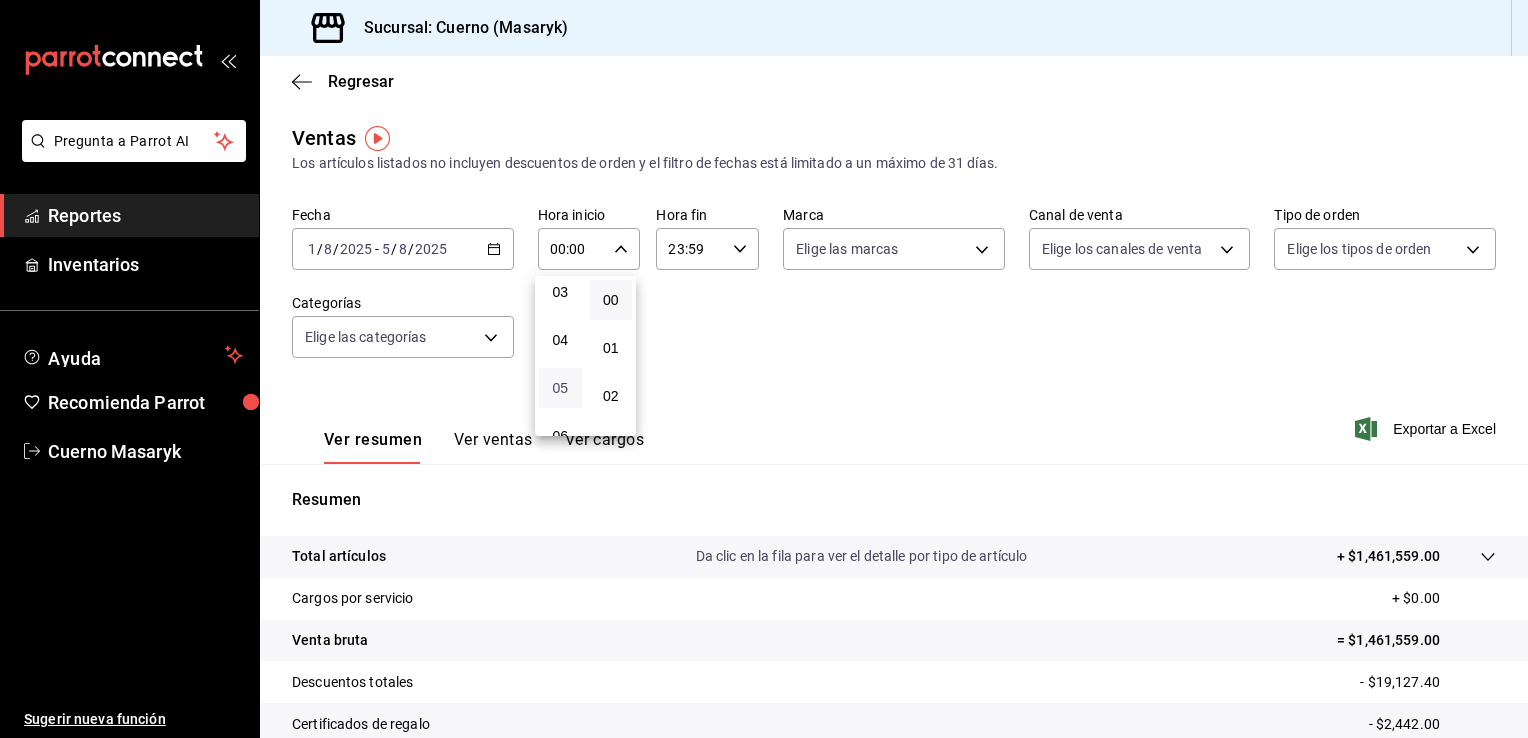 click on "05" at bounding box center (560, 388) 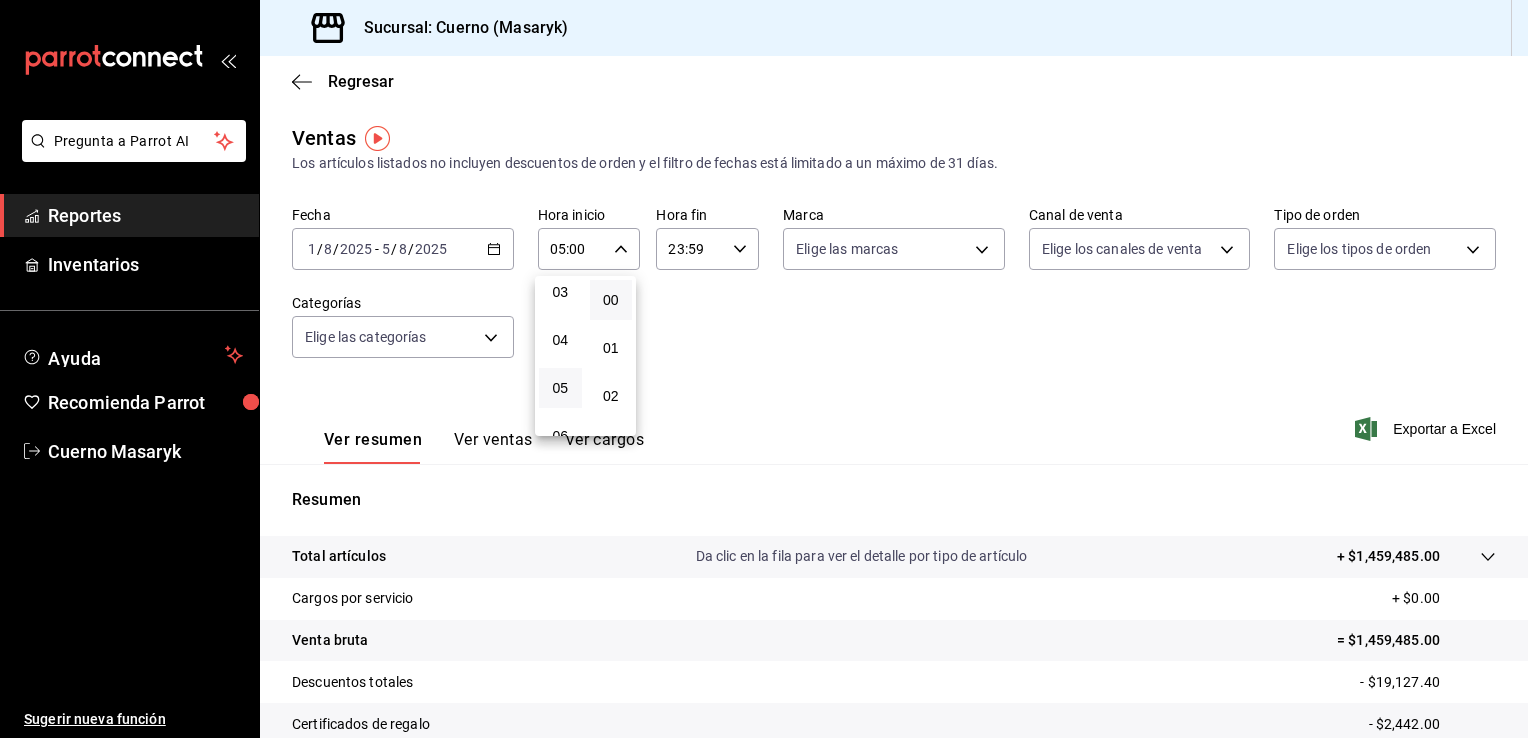 click at bounding box center (764, 369) 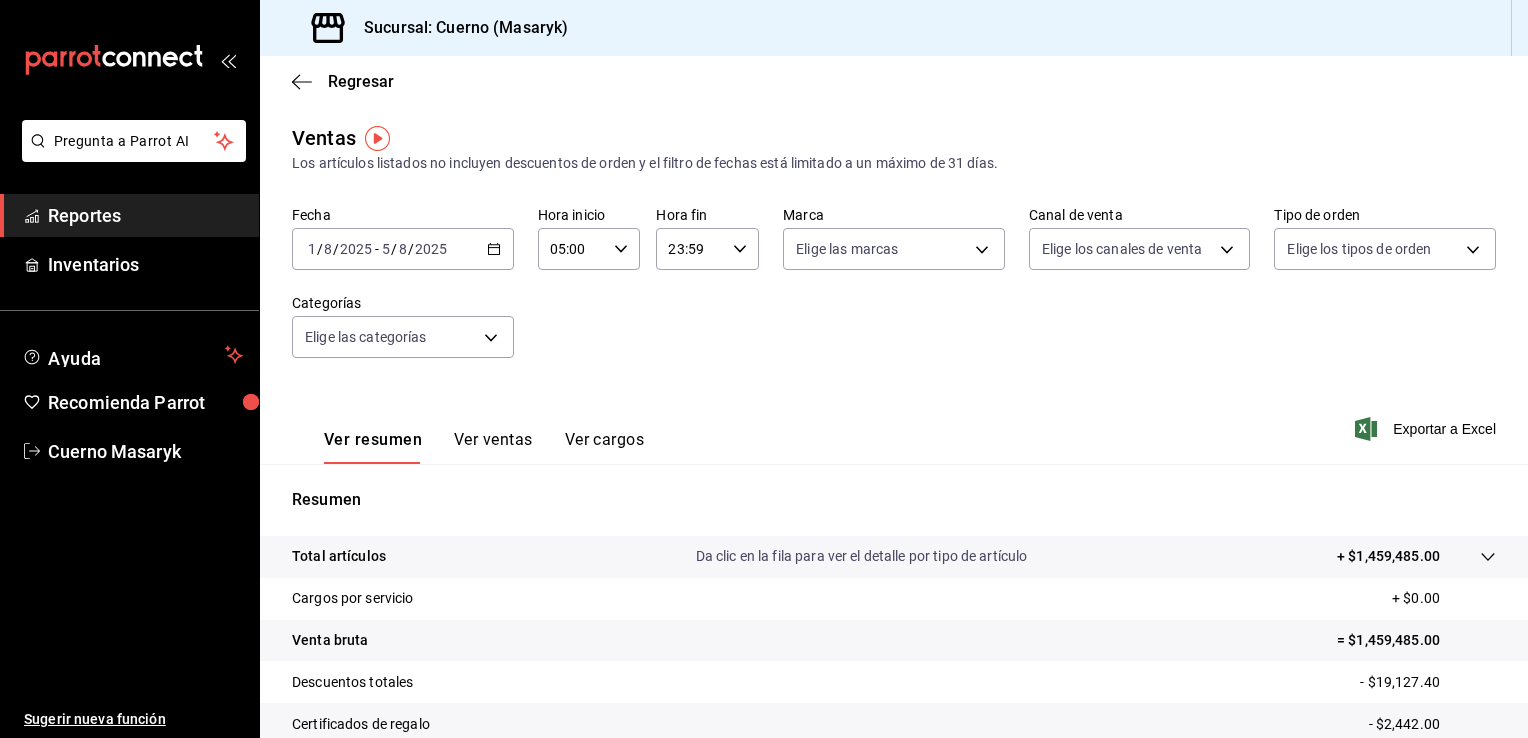 click 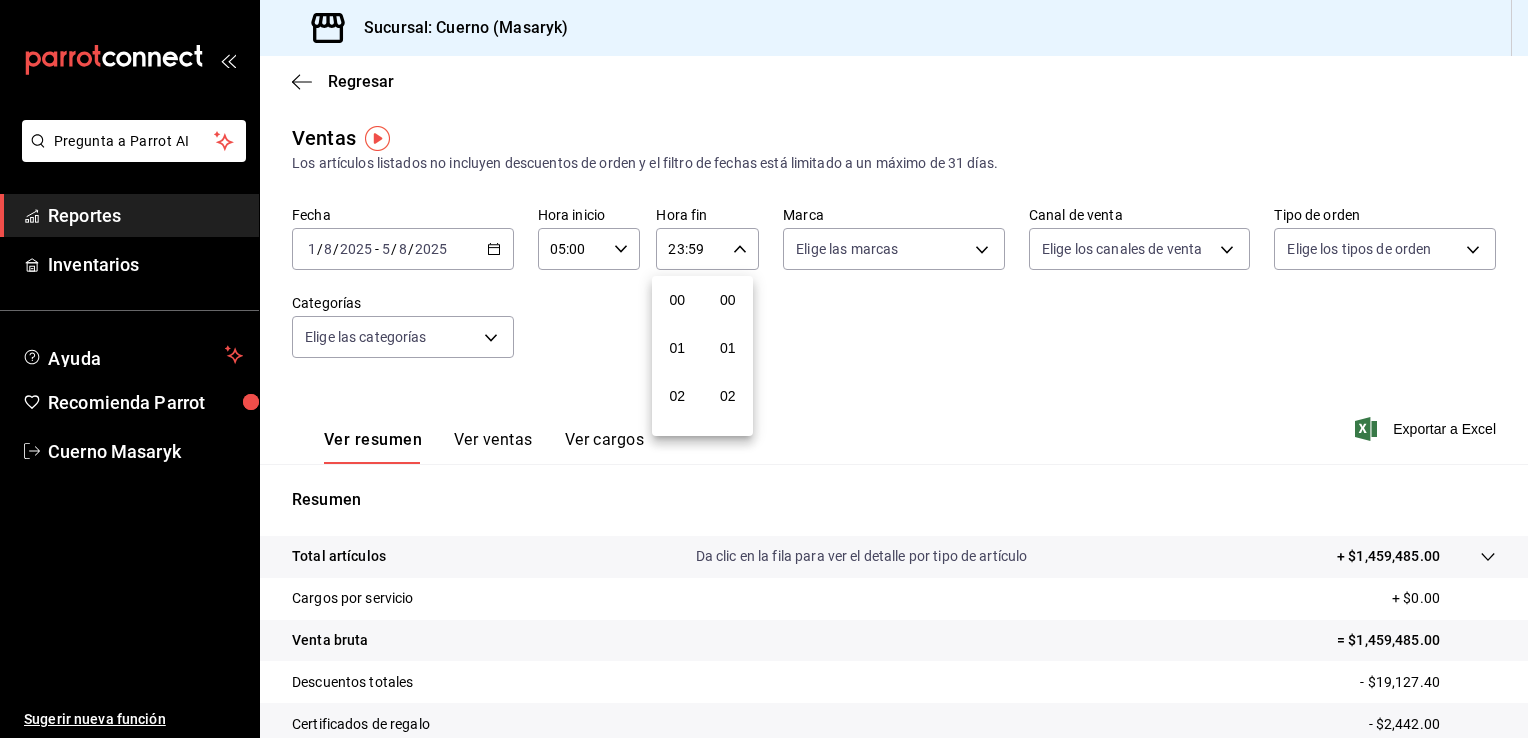 scroll, scrollTop: 1011, scrollLeft: 0, axis: vertical 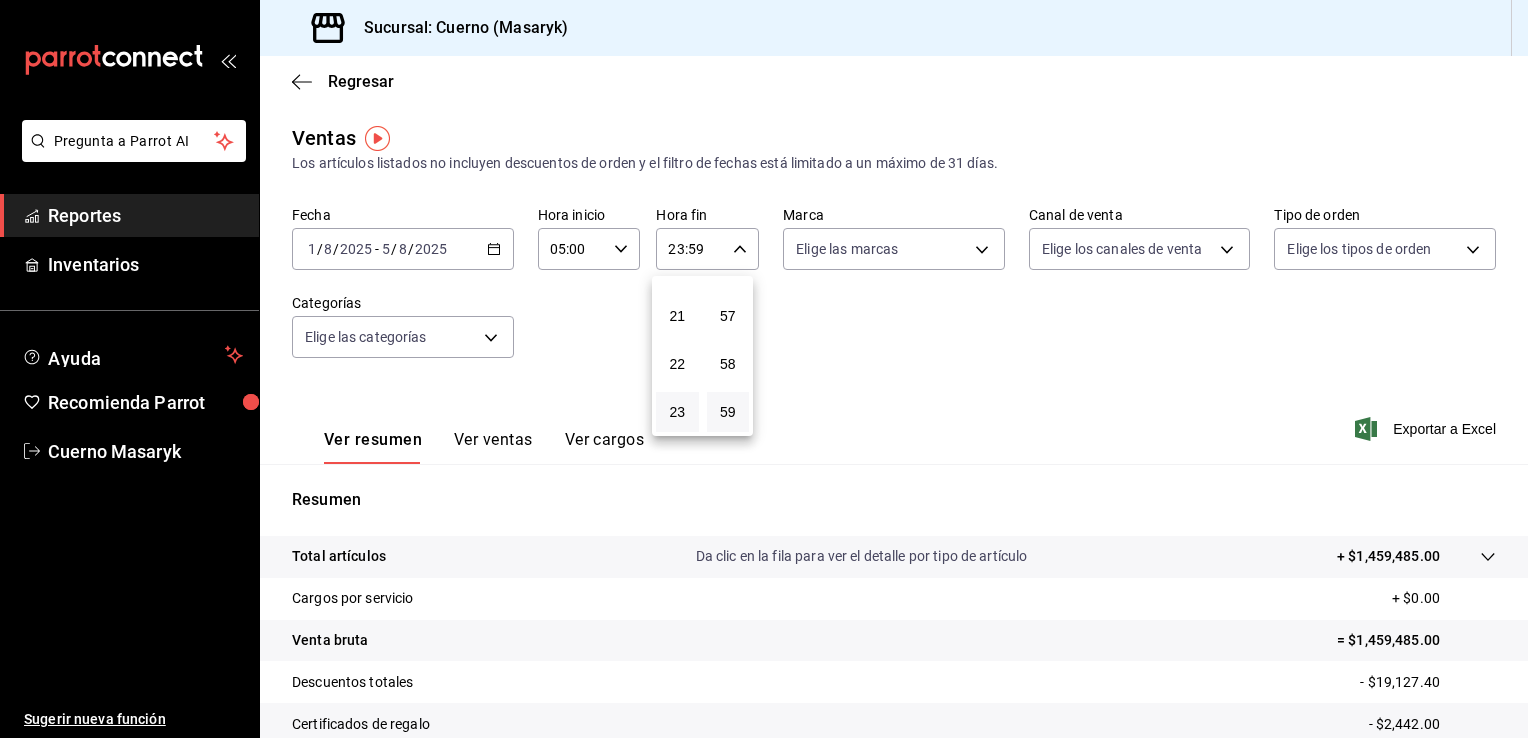 click at bounding box center [764, 369] 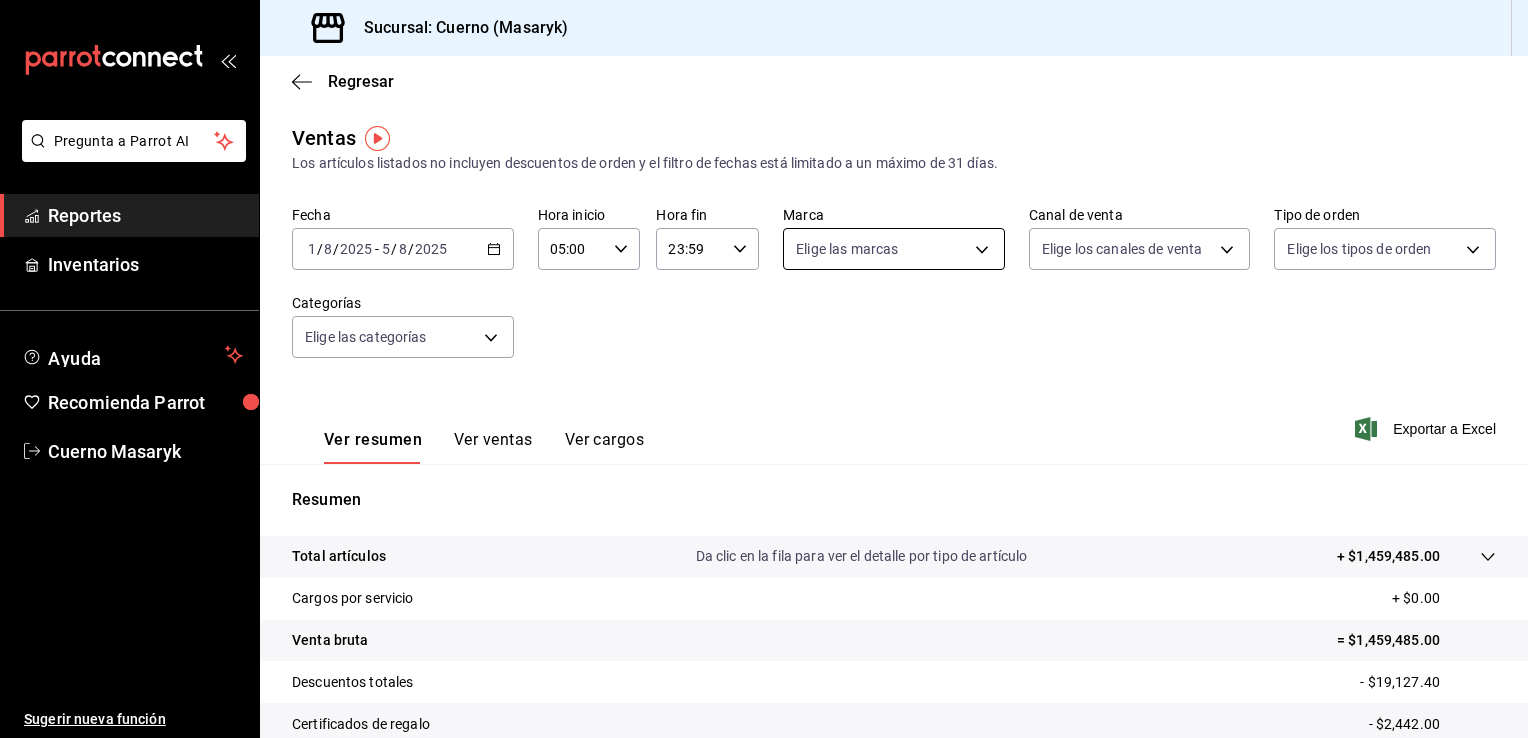 click on "Pregunta a Parrot AI Reportes   Inventarios   Ayuda Recomienda Parrot   Cuerno Masaryk   Sugerir nueva función   Sucursal: Cuerno (Masaryk) Regresar Ventas Los artículos listados no incluyen descuentos de orden y el filtro de fechas está limitado a un máximo de 31 días. Fecha [DATE] [DATE] - [DATE] [DATE] Hora inicio [TIME] Hora inicio Hora fin [TIME] Hora fin Marca Elige las marcas Canal de venta Elige los canales de venta Tipo de orden Elige los tipos de orden Categorías Elige las categorías Ver resumen Ver ventas Ver cargos Exportar a Excel Resumen Total artículos Da clic en la fila para ver el detalle por tipo de artículo + [PRICE] Cargos por servicio + [PRICE] Venta bruta = [PRICE] Descuentos totales - [PRICE] Certificados de regalo - [PRICE] Venta total = [PRICE] Impuestos - [PRICE] Venta neta = [PRICE] Pregunta a Parrot AI Reportes   Inventarios   Ayuda Recomienda Parrot   Cuerno Masaryk   Sugerir nueva función" at bounding box center (764, 369) 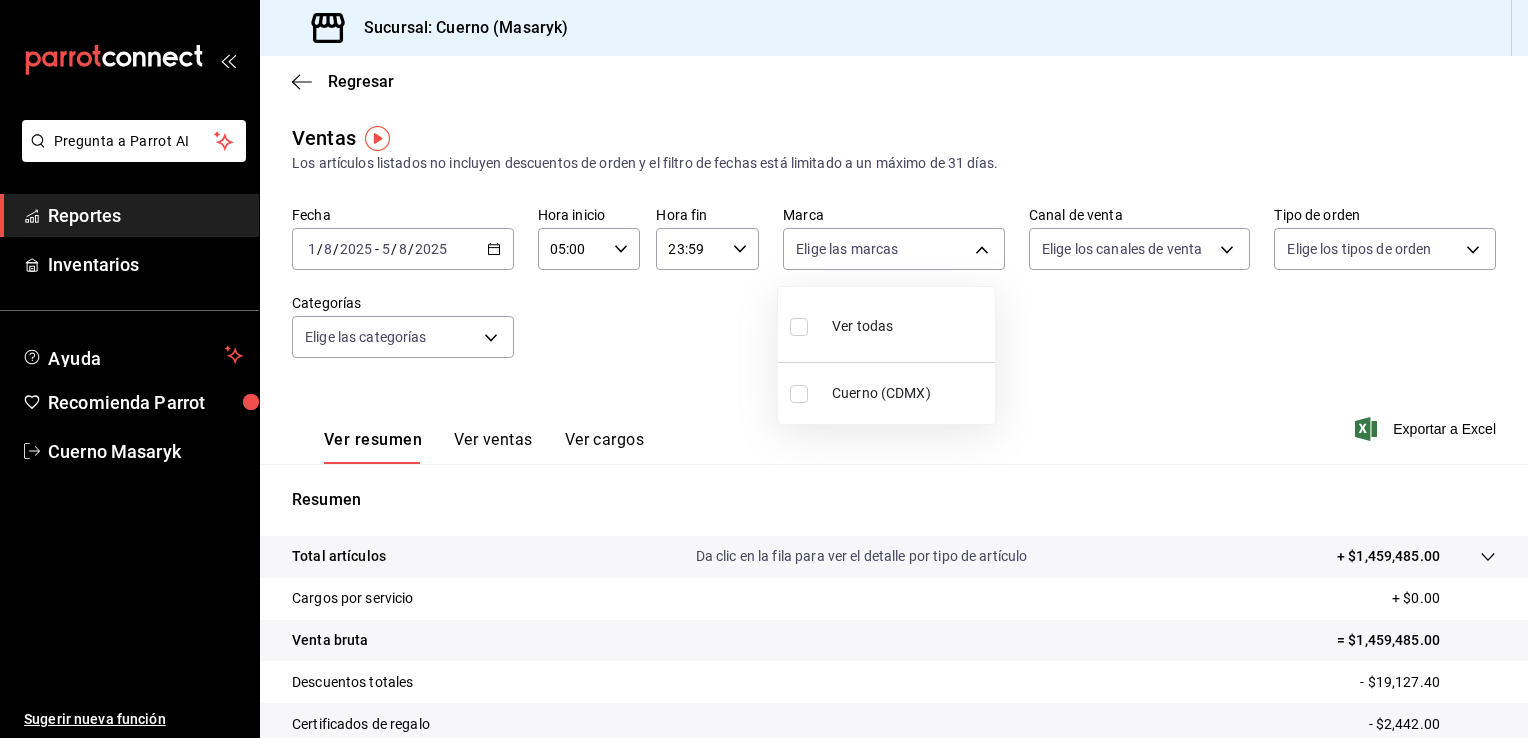 click on "Cuerno (CDMX)" at bounding box center (909, 393) 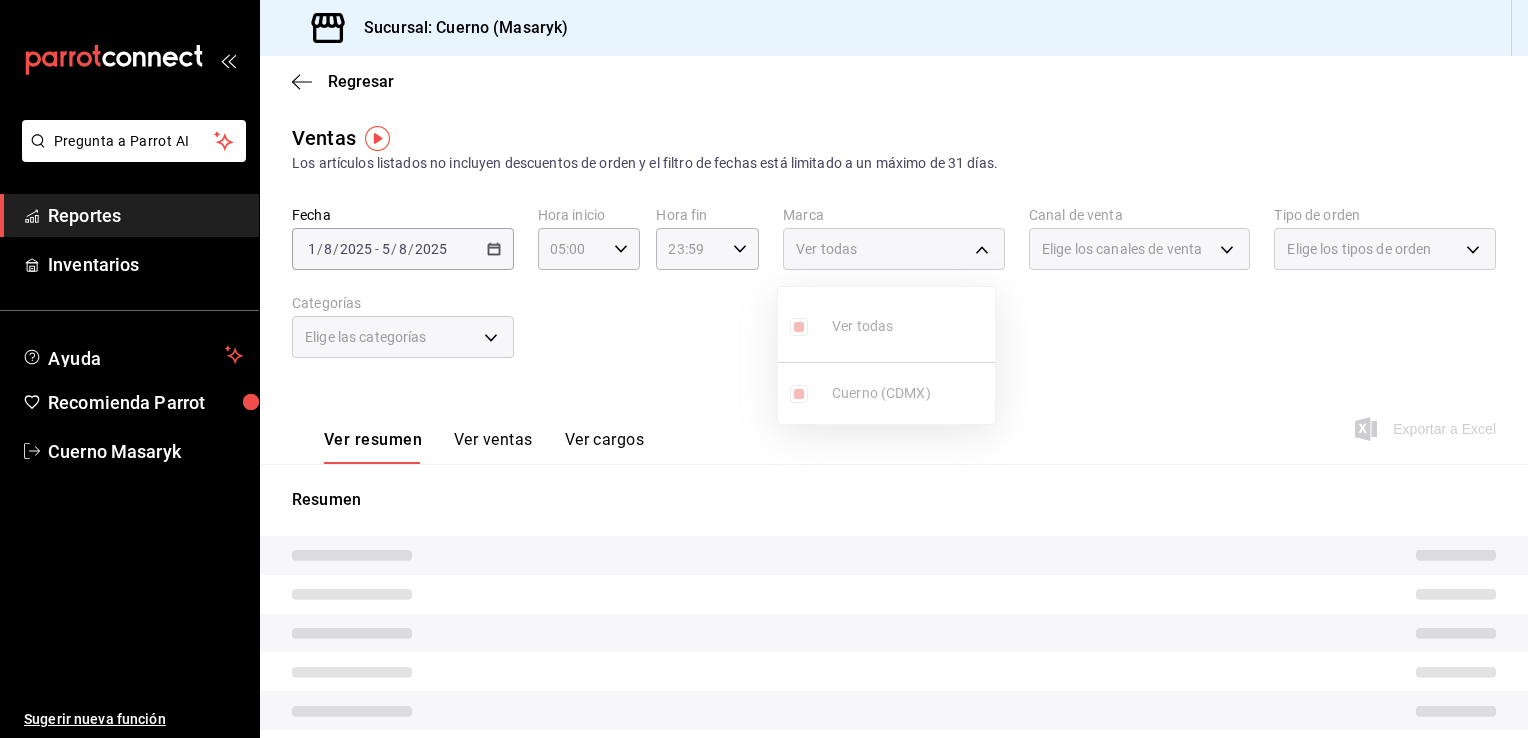 click at bounding box center [764, 369] 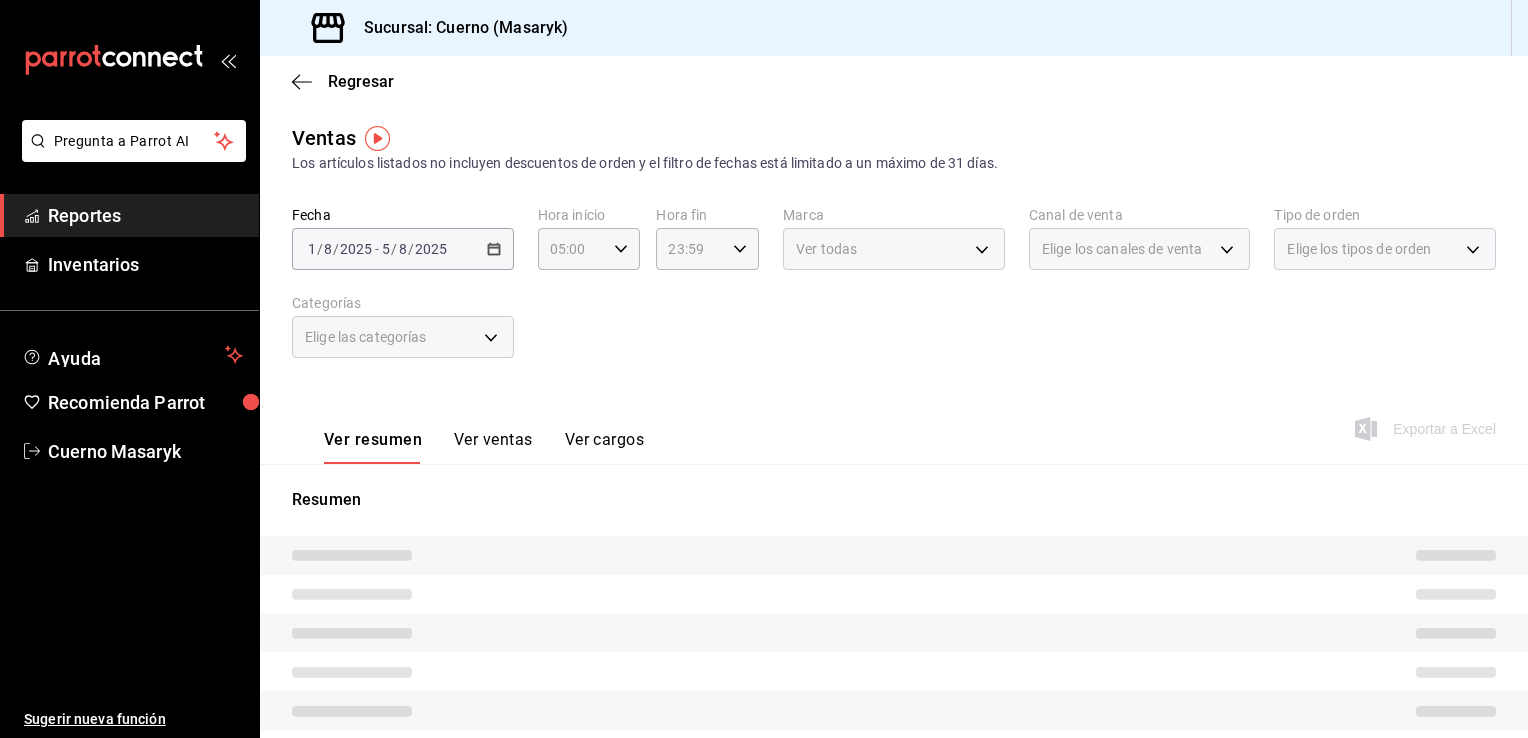 click on "Elige los canales de venta" at bounding box center (1140, 249) 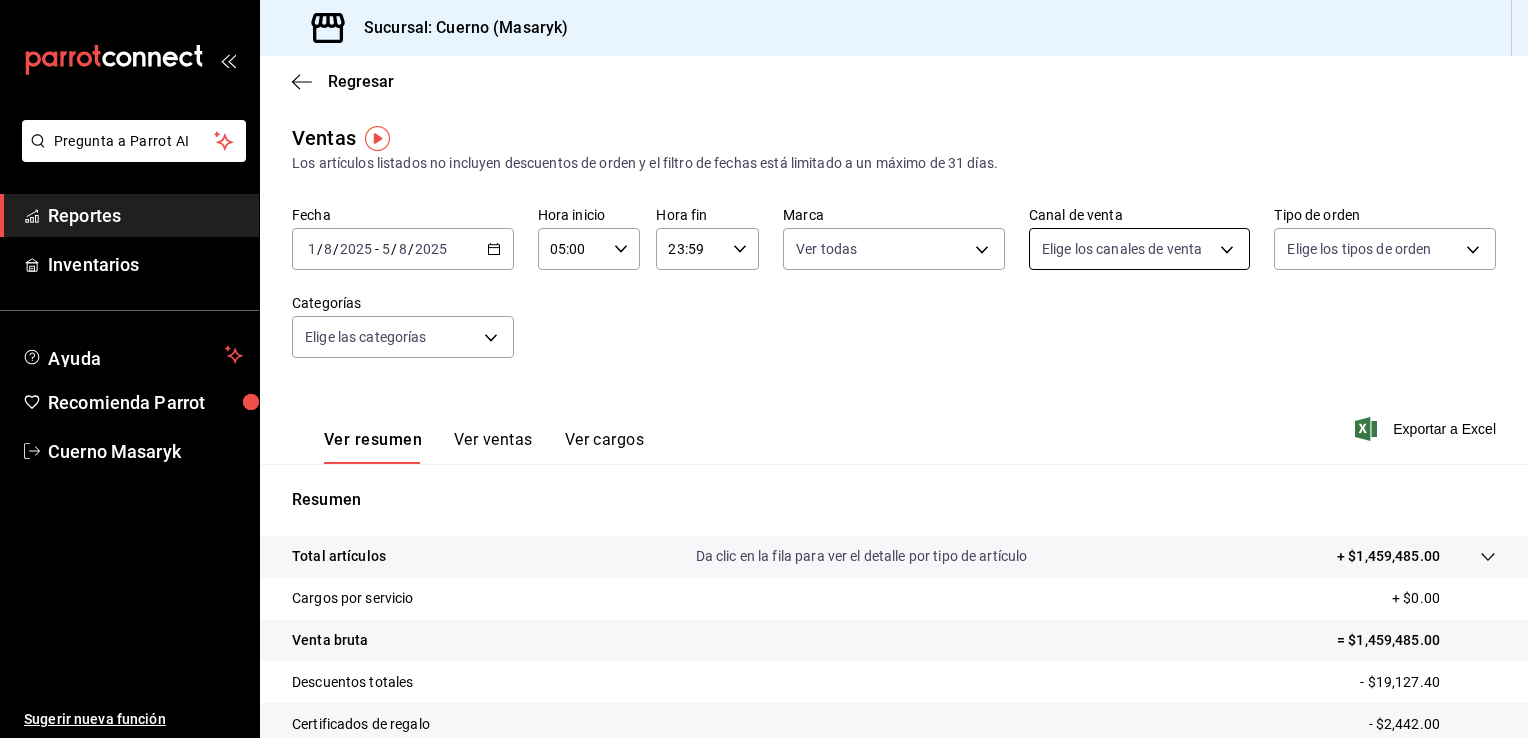 click on "Pregunta a Parrot AI Reportes   Inventarios   Ayuda Recomienda Parrot   Cuerno Masaryk   Sugerir nueva función   Sucursal: Cuerno (Masaryk) Regresar Ventas Los artículos listados no incluyen descuentos de orden y el filtro de fechas está limitado a un máximo de 31 días. Fecha [DATE] [DATE] - [DATE] [DATE] Hora inicio [TIME] Hora inicio Hora fin [TIME] Hora fin Marca Ver todas [UUID] Canal de venta Elige los canales de venta Tipo de orden Elige los tipos de orden Categorías Elige las categorías Ver resumen Ver ventas Ver cargos Exportar a Excel Resumen Total artículos Da clic en la fila para ver el detalle por tipo de artículo + [PRICE] Cargos por servicio + [PRICE] Venta bruta = [PRICE] Descuentos totales - [PRICE] Certificados de regalo - [PRICE] Venta total = [PRICE] Impuestos - [PRICE] Venta neta = [PRICE] Pregunta a Parrot AI Reportes   Inventarios   Ayuda Recomienda Parrot   Cuerno Masaryk   Sugerir nueva función" at bounding box center (764, 369) 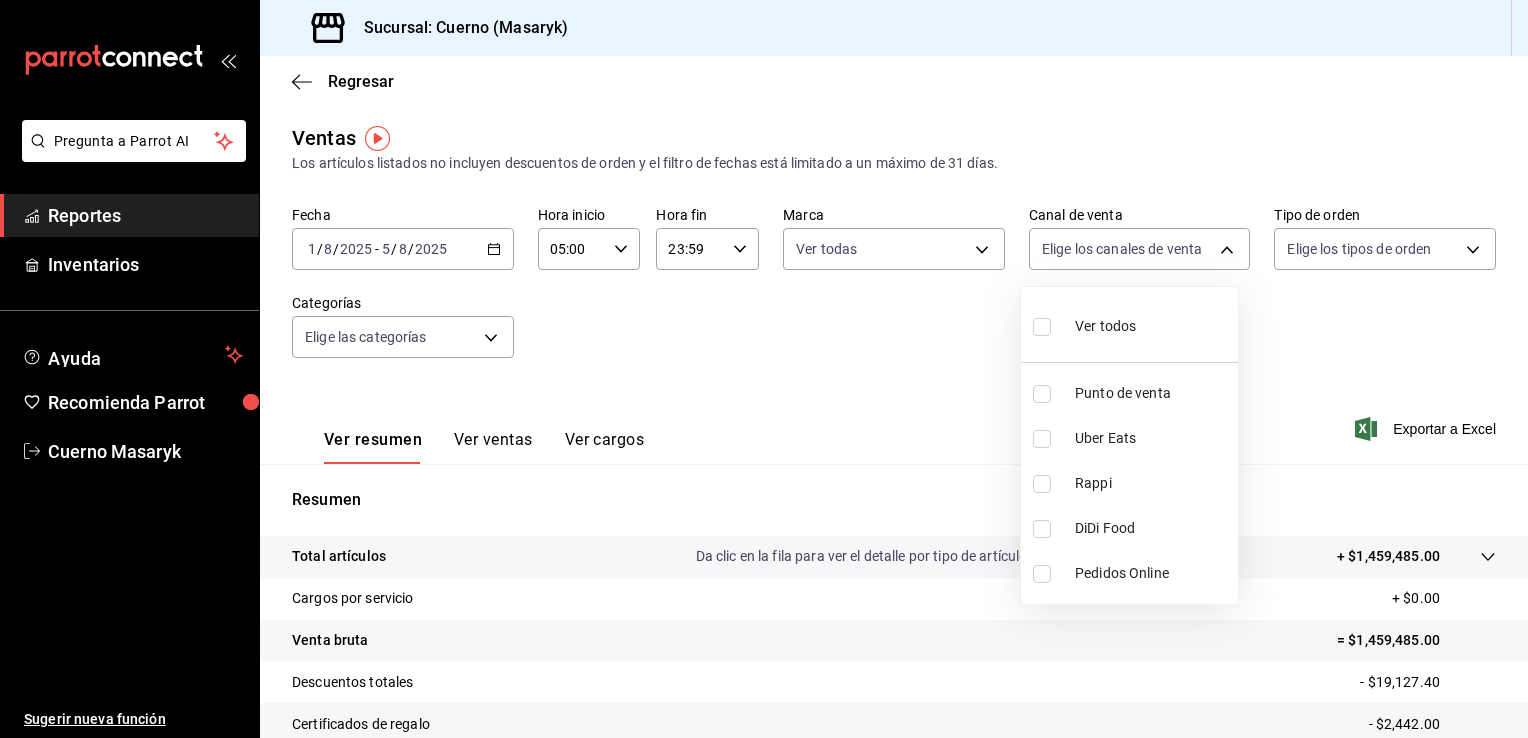 click on "Ver todos" at bounding box center (1129, 324) 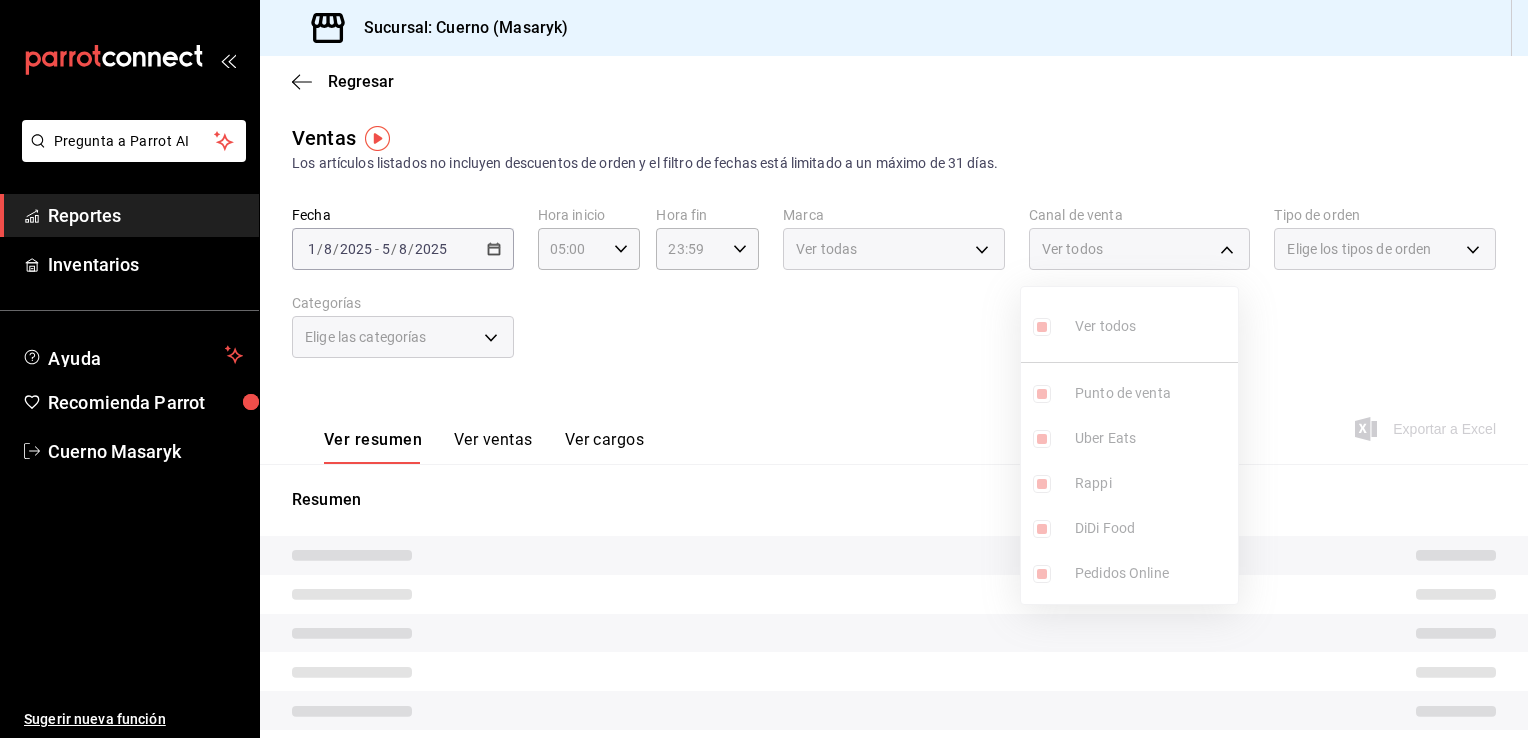 click at bounding box center [764, 369] 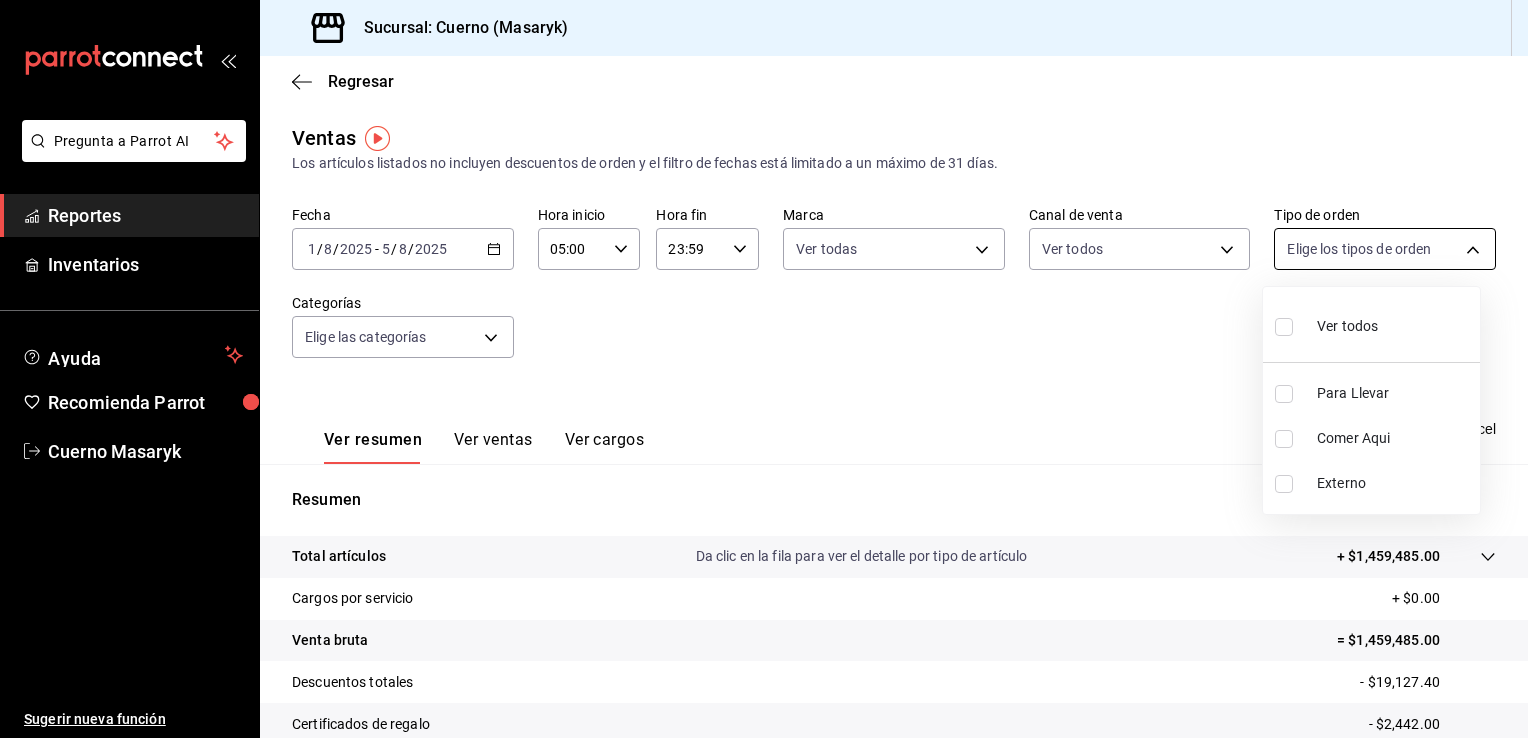 click on "Pregunta a Parrot AI Reportes   Inventarios   Ayuda Recomienda Parrot   Cuerno Masaryk   Sugerir nueva función   Sucursal: Cuerno (Masaryk) Regresar Ventas Los artículos listados no incluyen descuentos de orden y el filtro de fechas está limitado a un máximo de 31 días. Fecha [DATE] [DATE] - [DATE] [DATE] Hora inicio [TIME] Hora inicio Hora fin [TIME] Hora fin Marca Ver todas [UUID] Canal de venta Ver todos PARROT,UBER_EATS,RAPPI,DIDI_FOOD,ONLINE Tipo de orden Elige los tipos de orden Categorías Elige las categorías Ver resumen Ver ventas Ver cargos Exportar a Excel Resumen Total artículos Da clic en la fila para ver el detalle por tipo de artículo + [PRICE] Cargos por servicio + [PRICE] Venta bruta = [PRICE] Descuentos totales - [PRICE] Certificados de regalo - [PRICE] Venta total = [PRICE] Impuestos - [PRICE] Venta neta = [PRICE] Pregunta a Parrot AI Reportes   Inventarios   Ayuda Recomienda Parrot   Cuerno Masaryk" at bounding box center [764, 369] 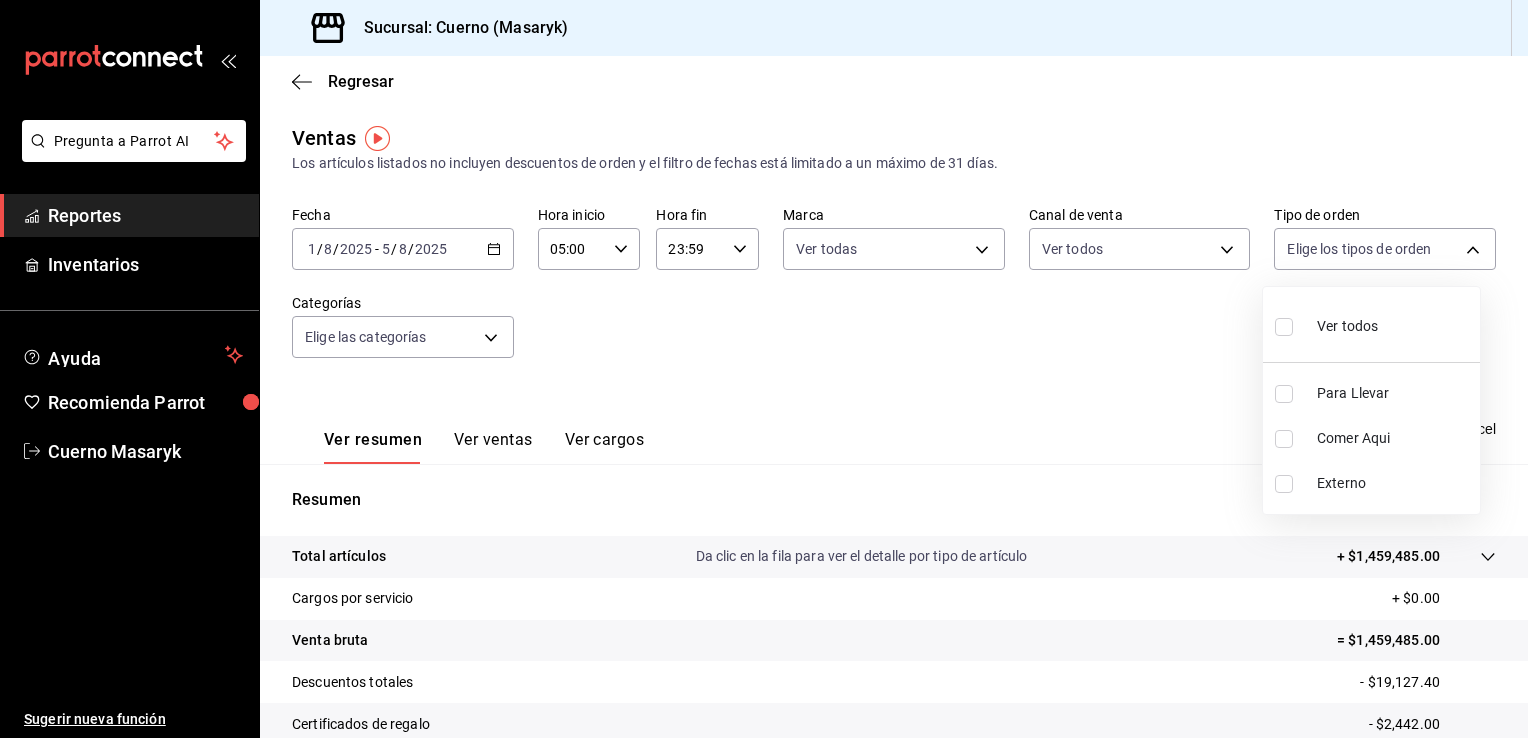 click on "Ver todos" at bounding box center [1371, 324] 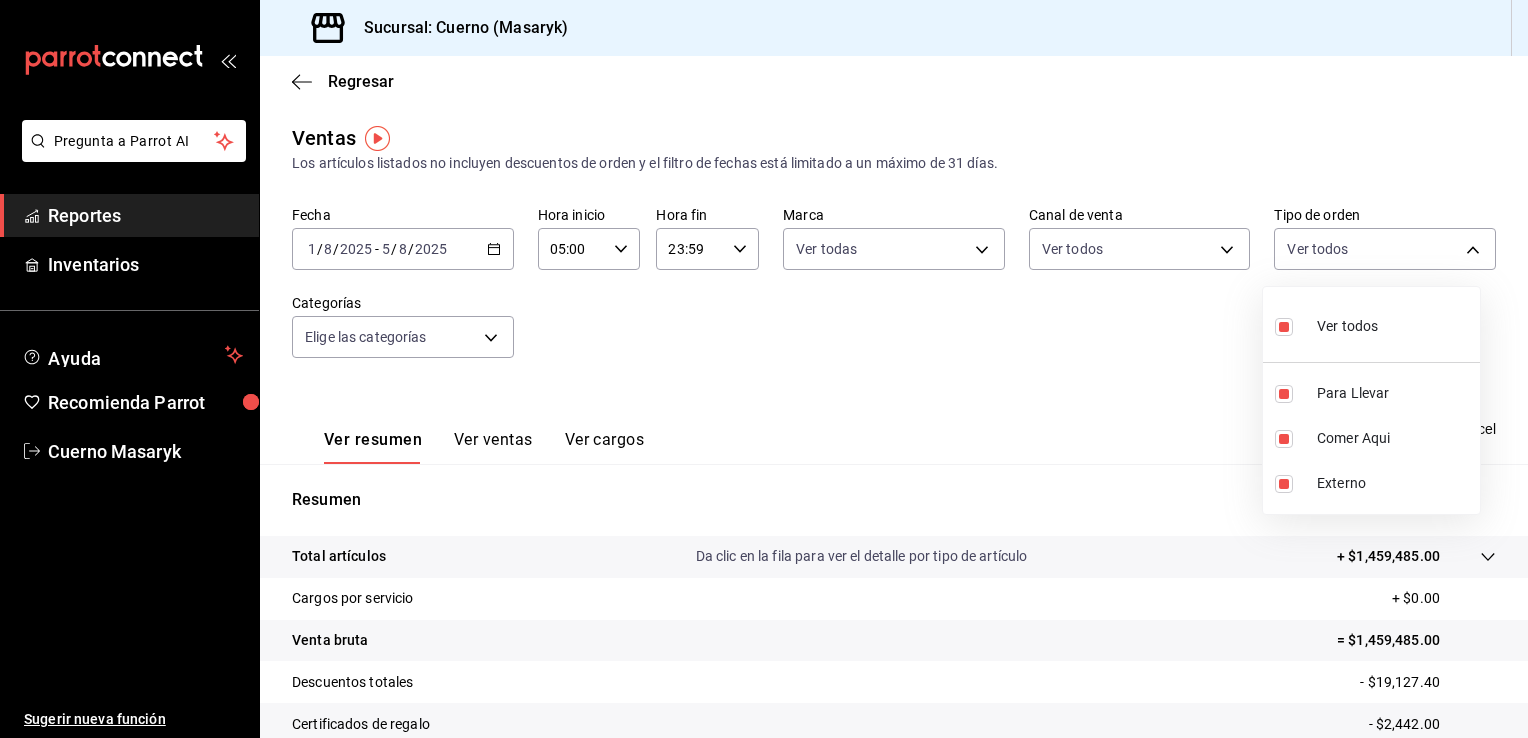 click at bounding box center (764, 369) 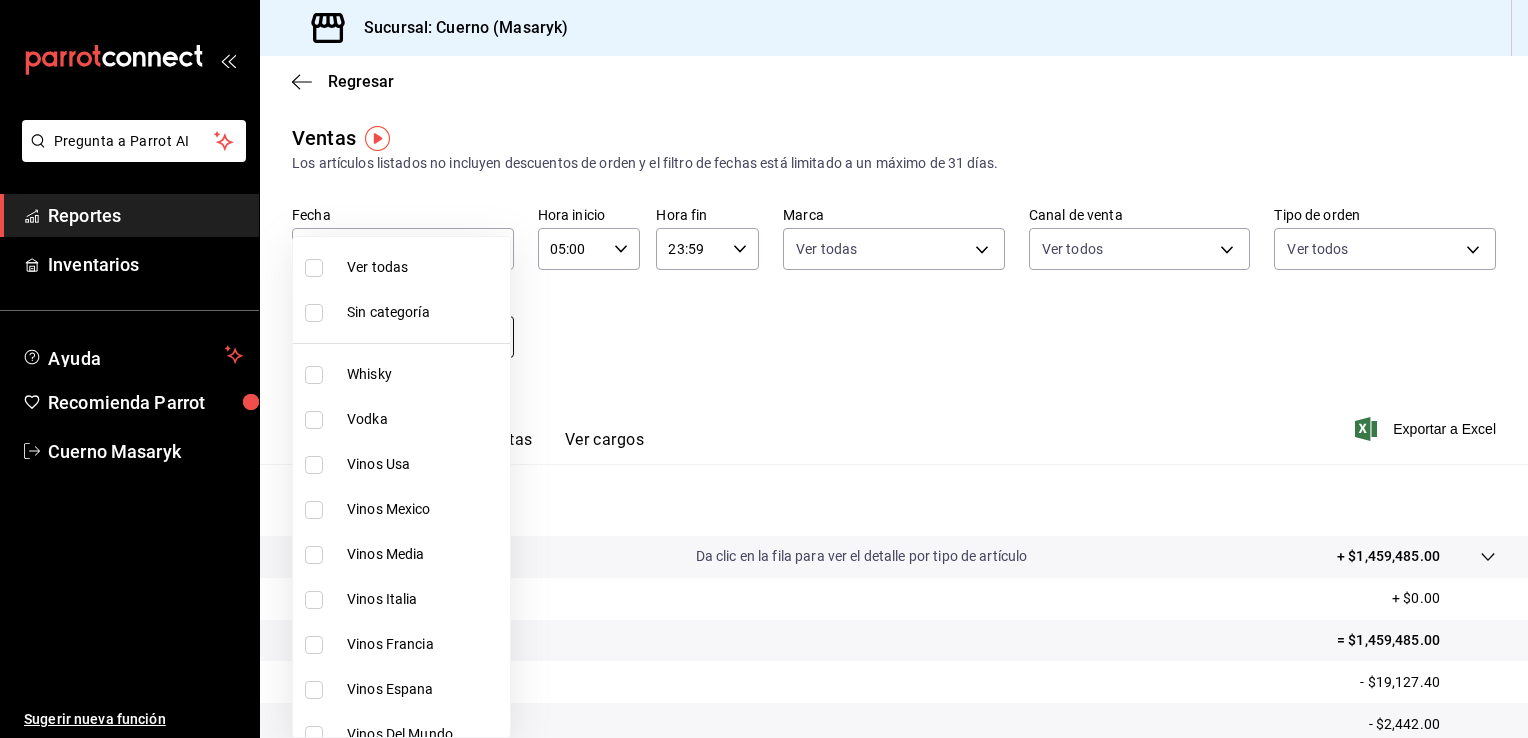 click on "Pregunta a Parrot AI Reportes   Inventarios   Ayuda Recomienda Parrot   Cuerno Masaryk   Sugerir nueva función   Sucursal: Cuerno (Masaryk) Regresar Ventas Los artículos listados no incluyen descuentos de orden y el filtro de fechas está limitado a un máximo de 31 días. Fecha [DATE] [DATE] - [DATE] [DATE] Hora inicio [TIME] Hora inicio Hora fin [TIME] Hora fin Marca Ver todas [UUID] Canal de venta Ver todos PARROT,UBER_EATS,RAPPI,DIDI_FOOD,ONLINE Tipo de orden Ver todos [UUID],[UUID],[UUID] Categorías Elige las categorías Ver resumen Ver ventas Ver cargos Exportar a Excel Resumen Total artículos Da clic en la fila para ver el detalle por tipo de artículo + [PRICE] Cargos por servicio + [PRICE] Venta bruta = [PRICE] Descuentos totales - [PRICE] Certificados de regalo - [PRICE] Venta total = [PRICE] Impuestos - [PRICE] Venta neta = [PRICE] Pregunta a Parrot AI" at bounding box center (764, 369) 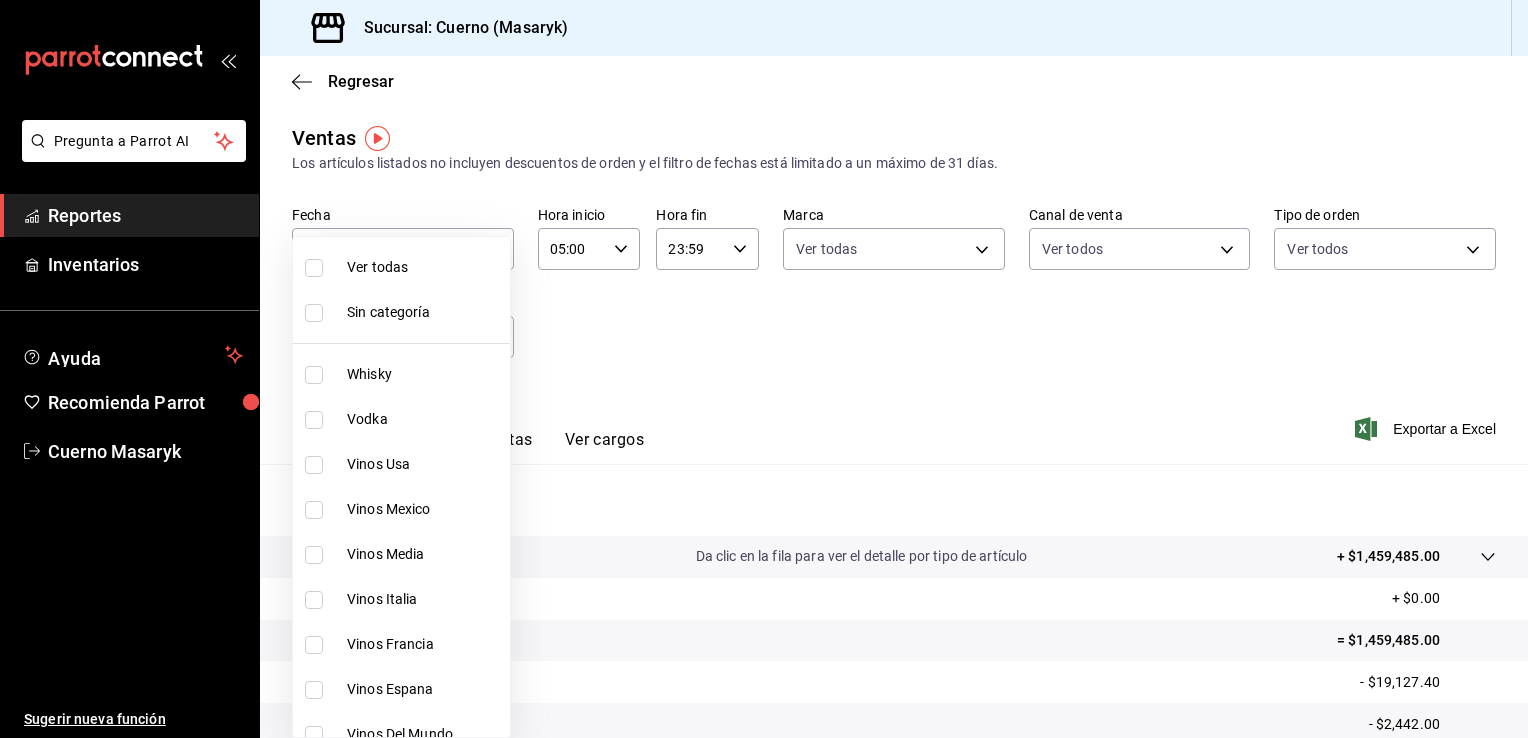 click on "Ver todas" at bounding box center [424, 267] 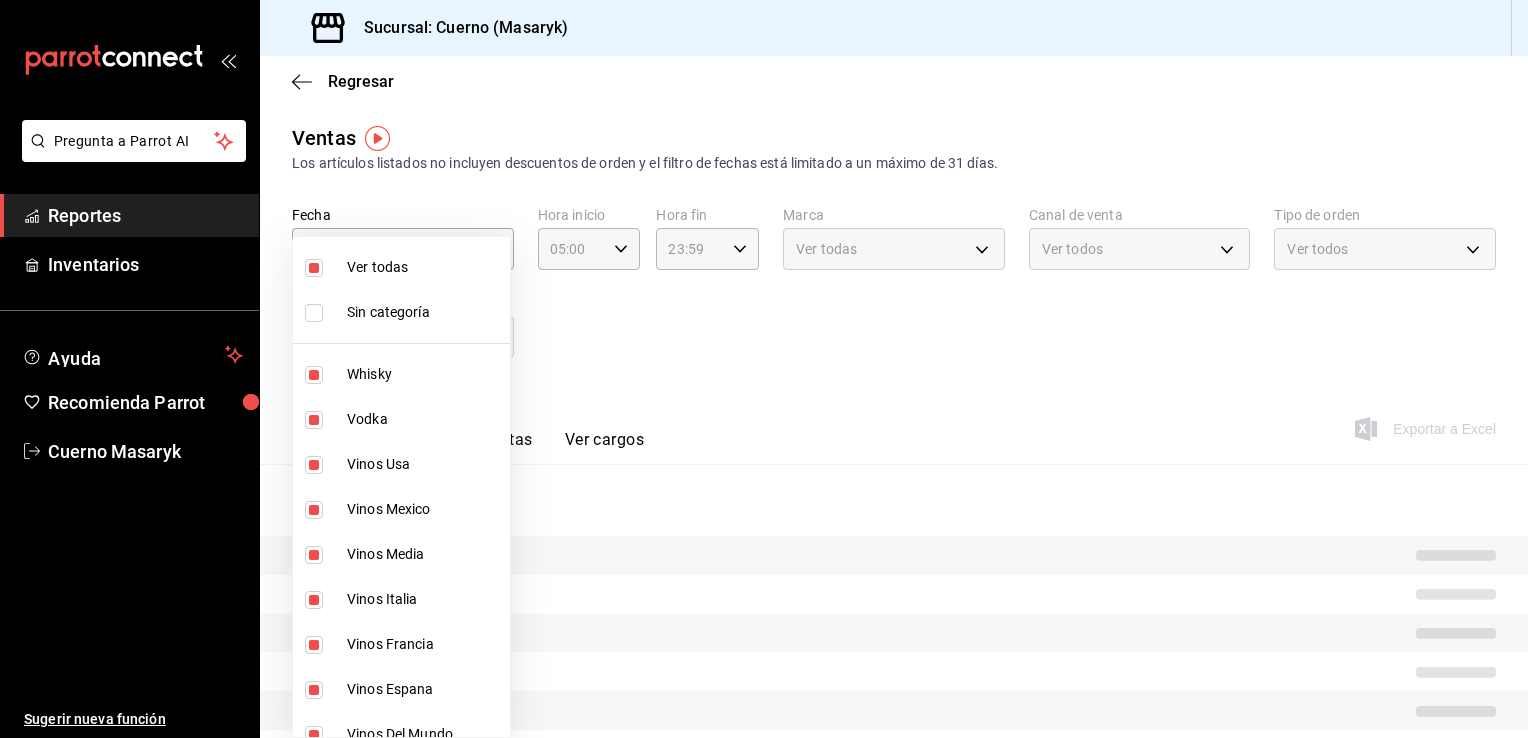 click at bounding box center [764, 369] 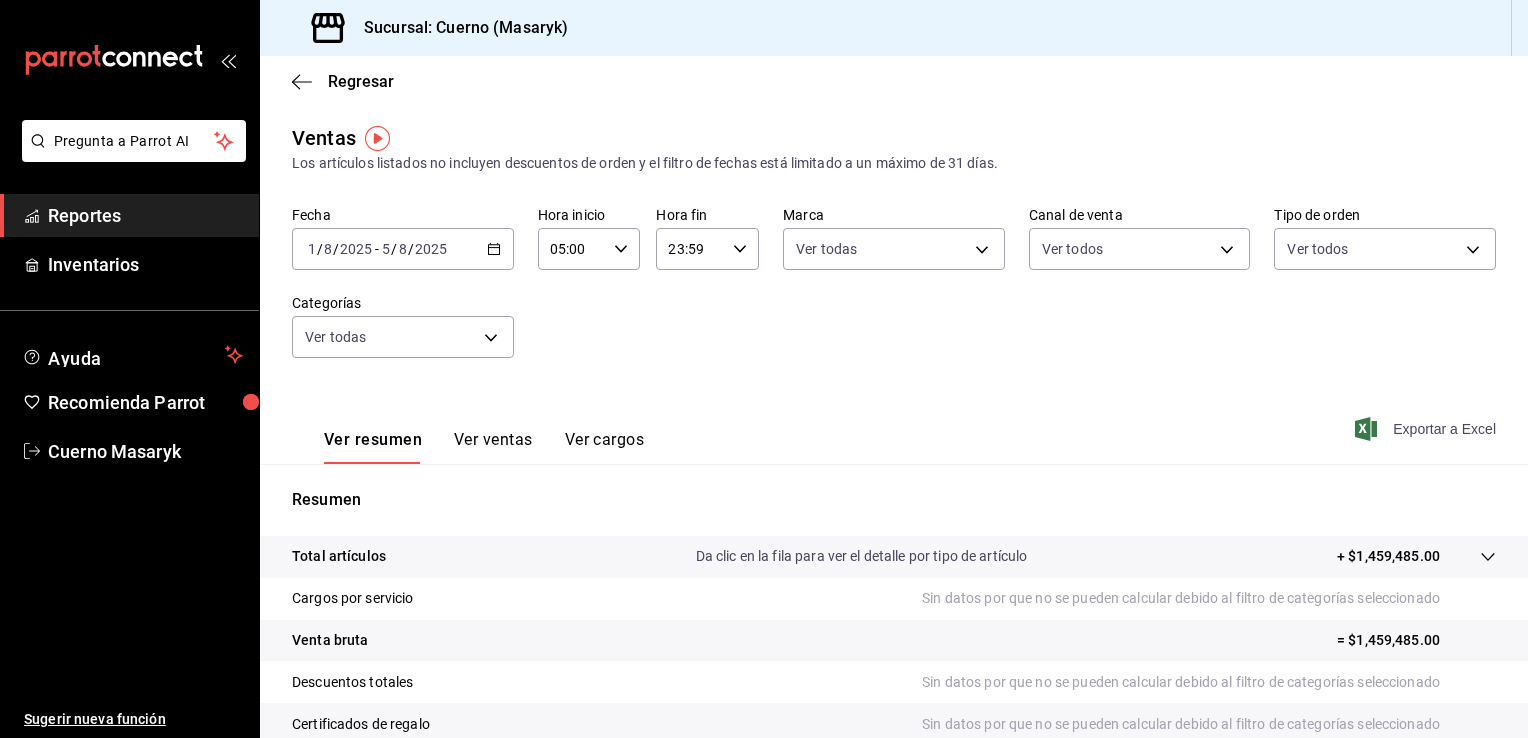 click on "Exportar a Excel" at bounding box center [1427, 429] 